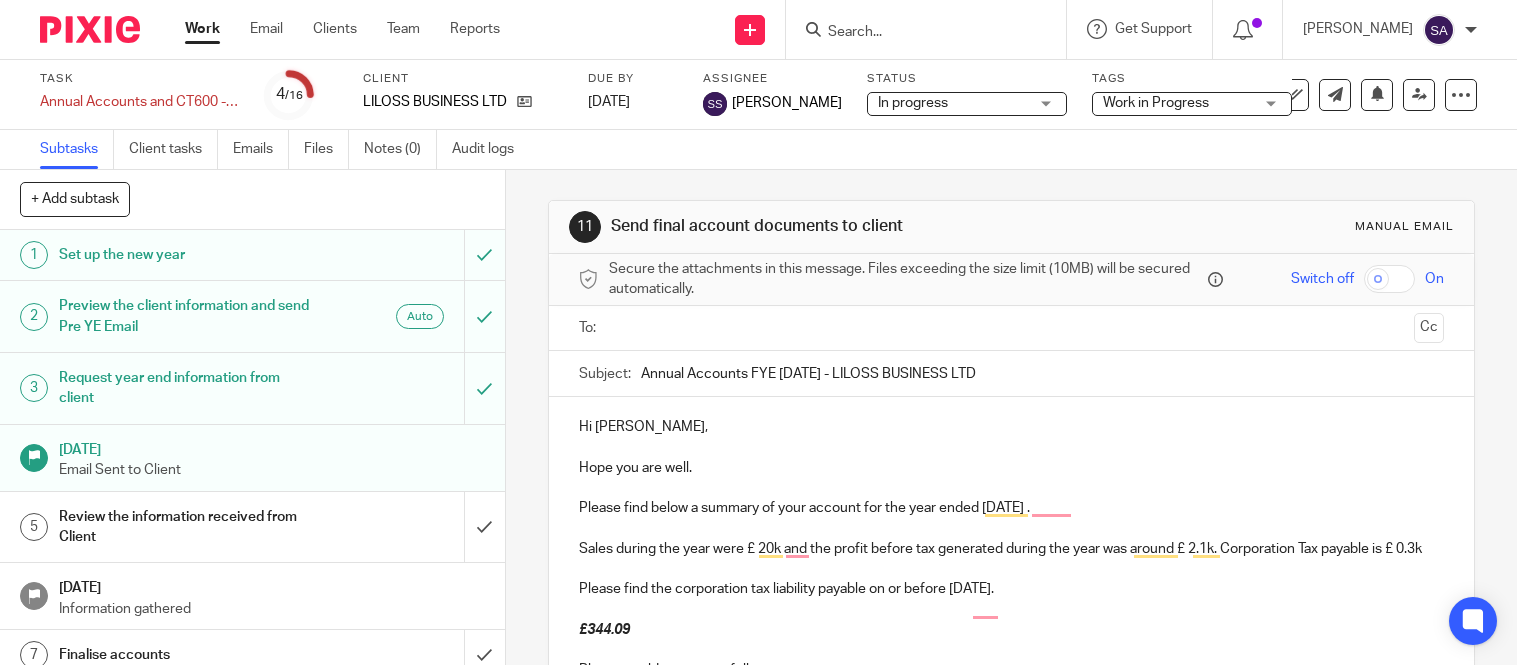 scroll, scrollTop: 0, scrollLeft: 0, axis: both 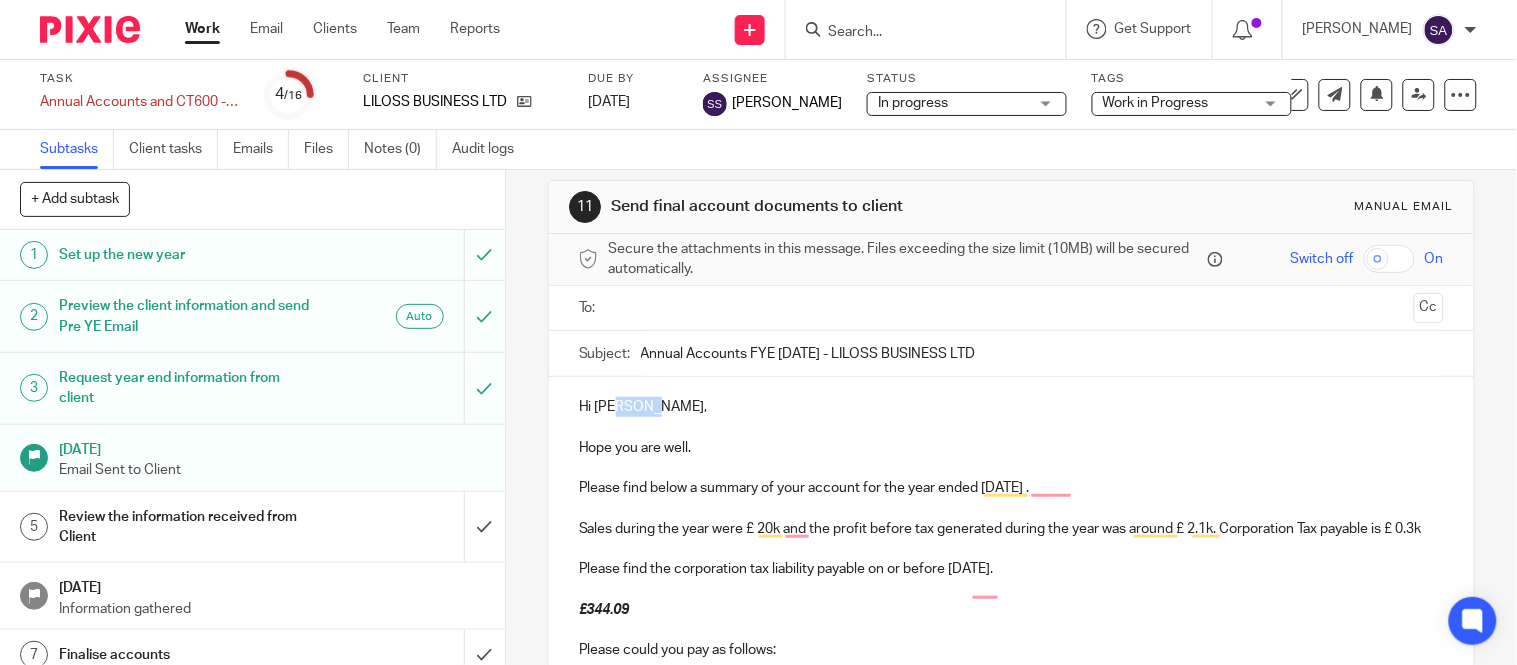 drag, startPoint x: 636, startPoint y: 416, endPoint x: 664, endPoint y: 411, distance: 28.442924 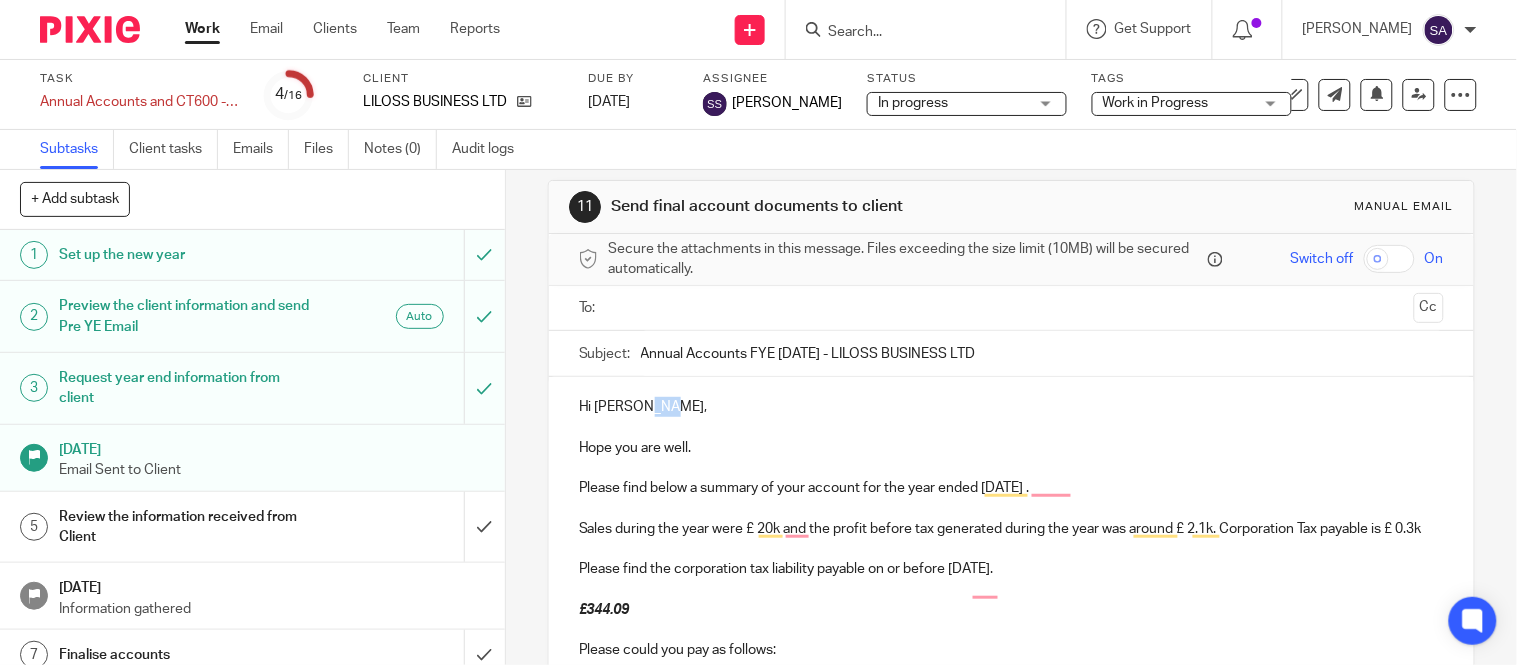 drag, startPoint x: 651, startPoint y: 407, endPoint x: 637, endPoint y: 411, distance: 14.56022 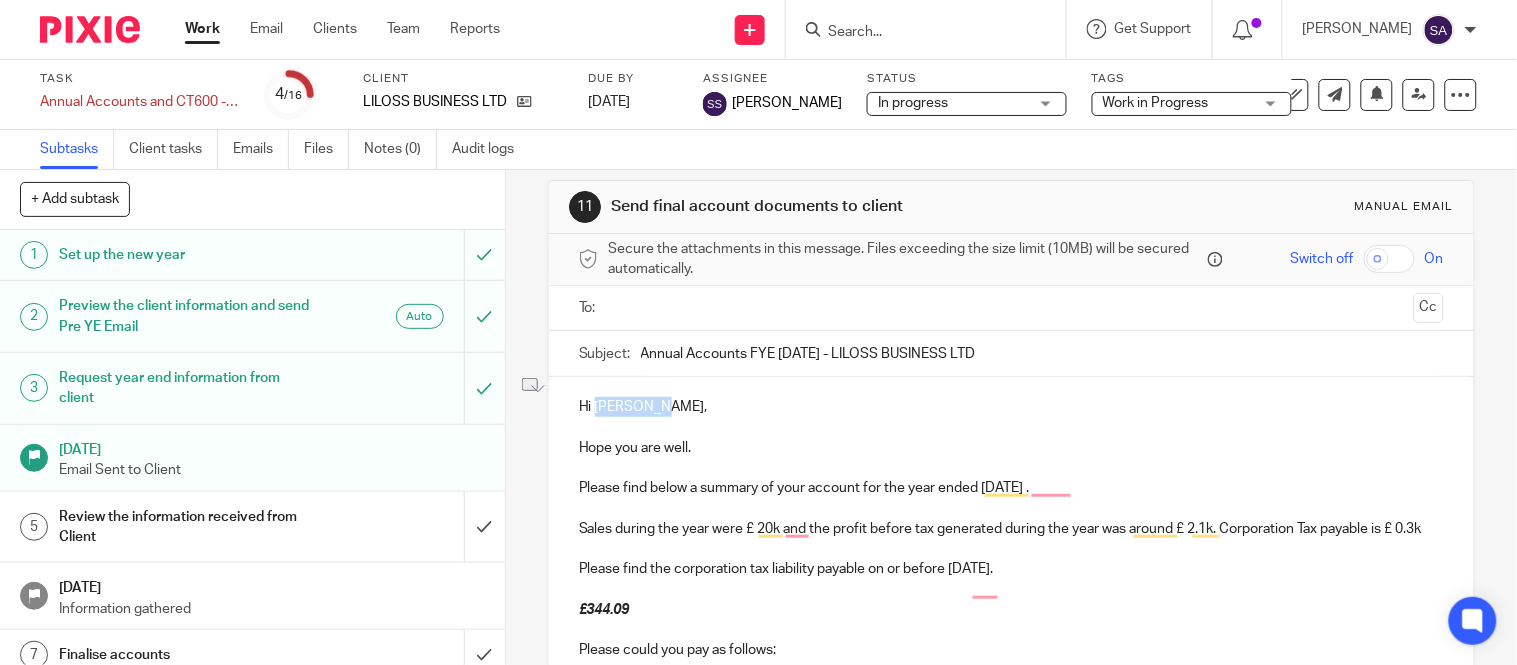 drag, startPoint x: 648, startPoint y: 402, endPoint x: 587, endPoint y: 407, distance: 61.204575 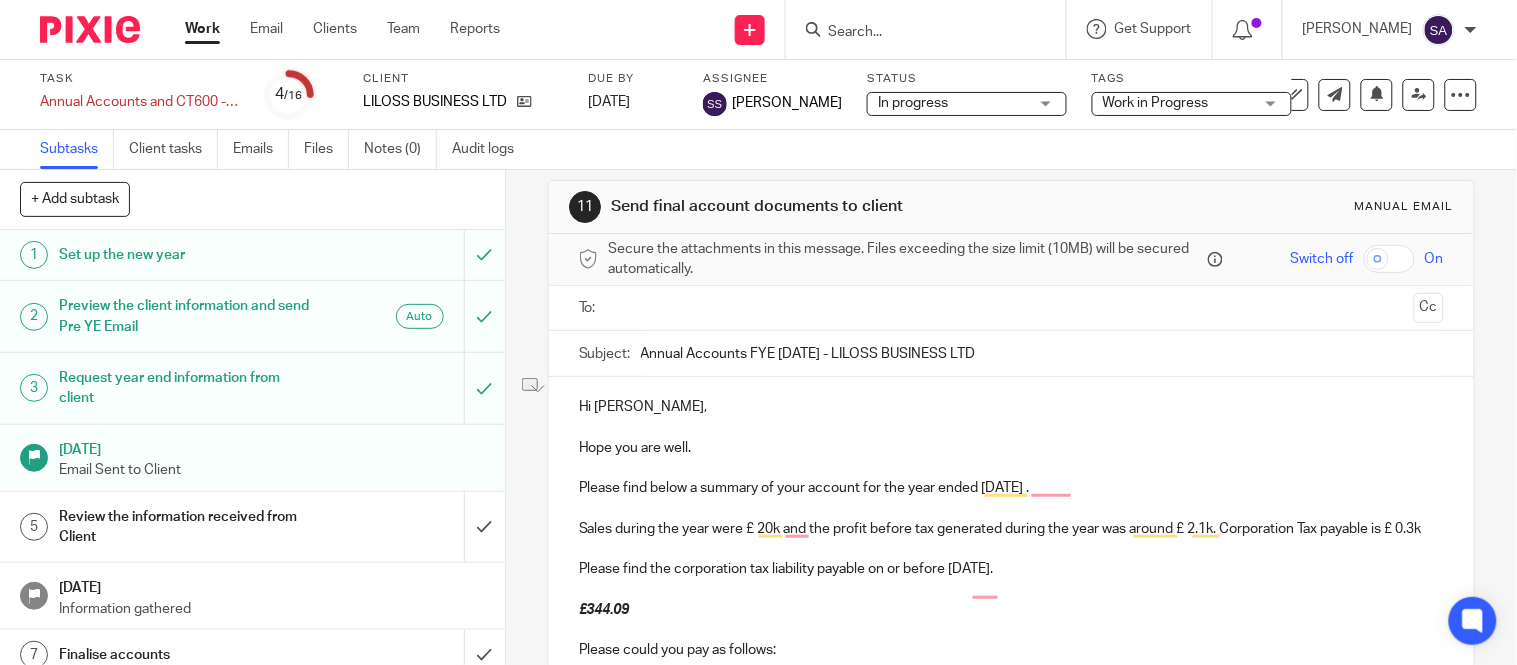 click at bounding box center (1011, 427) 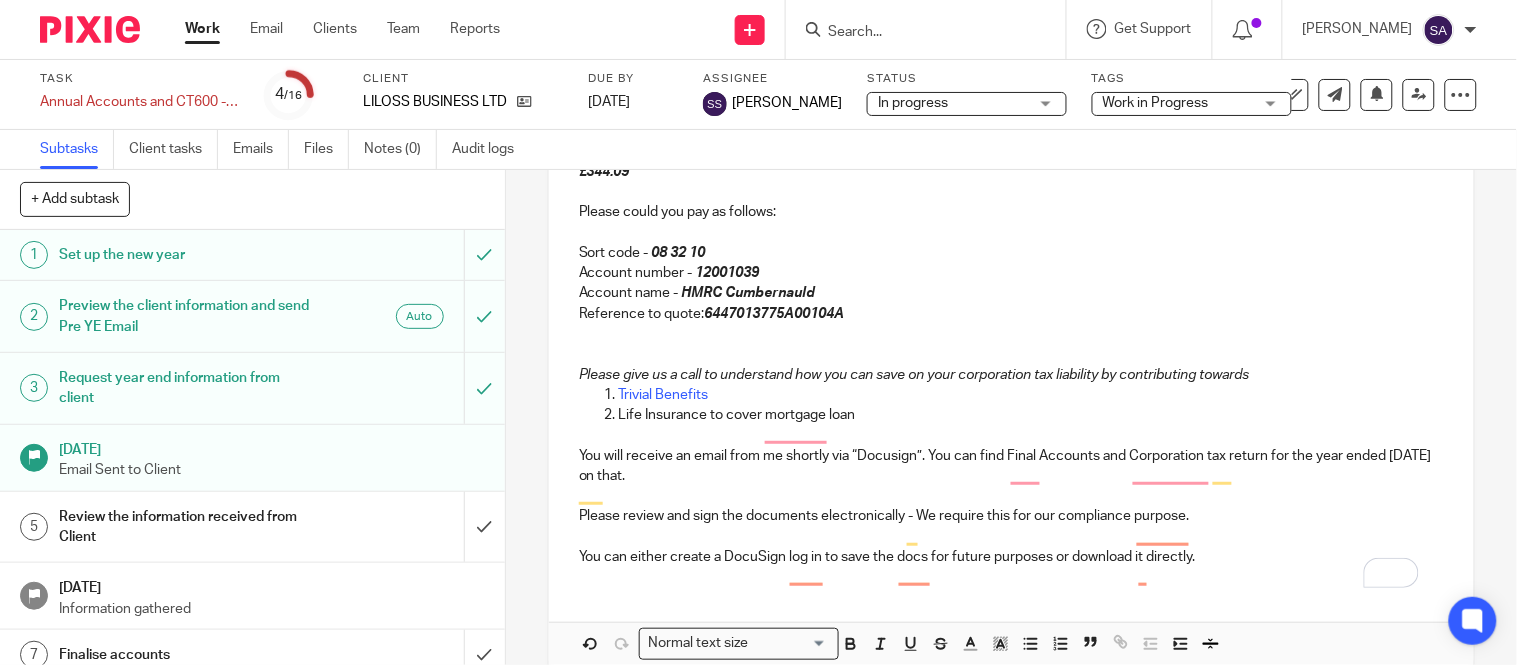 scroll, scrollTop: 353, scrollLeft: 0, axis: vertical 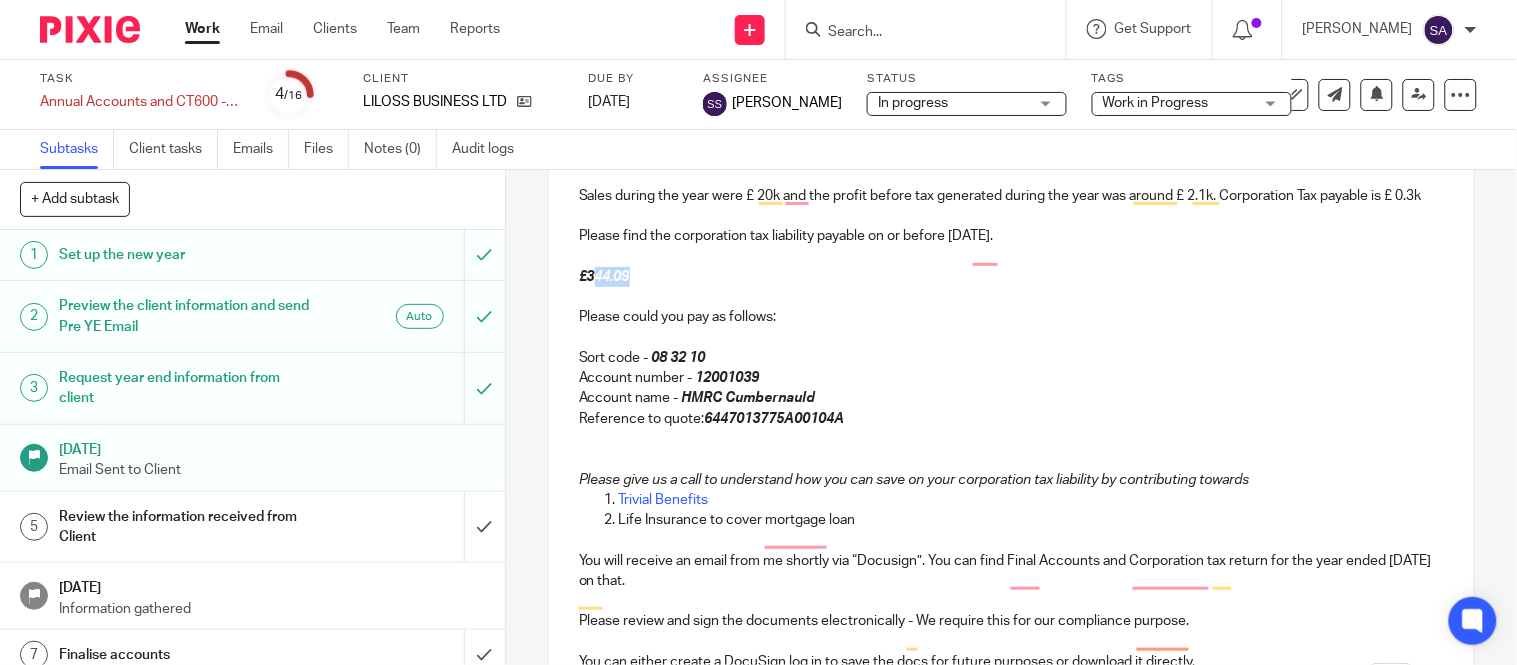 drag, startPoint x: 588, startPoint y: 296, endPoint x: 626, endPoint y: 295, distance: 38.013157 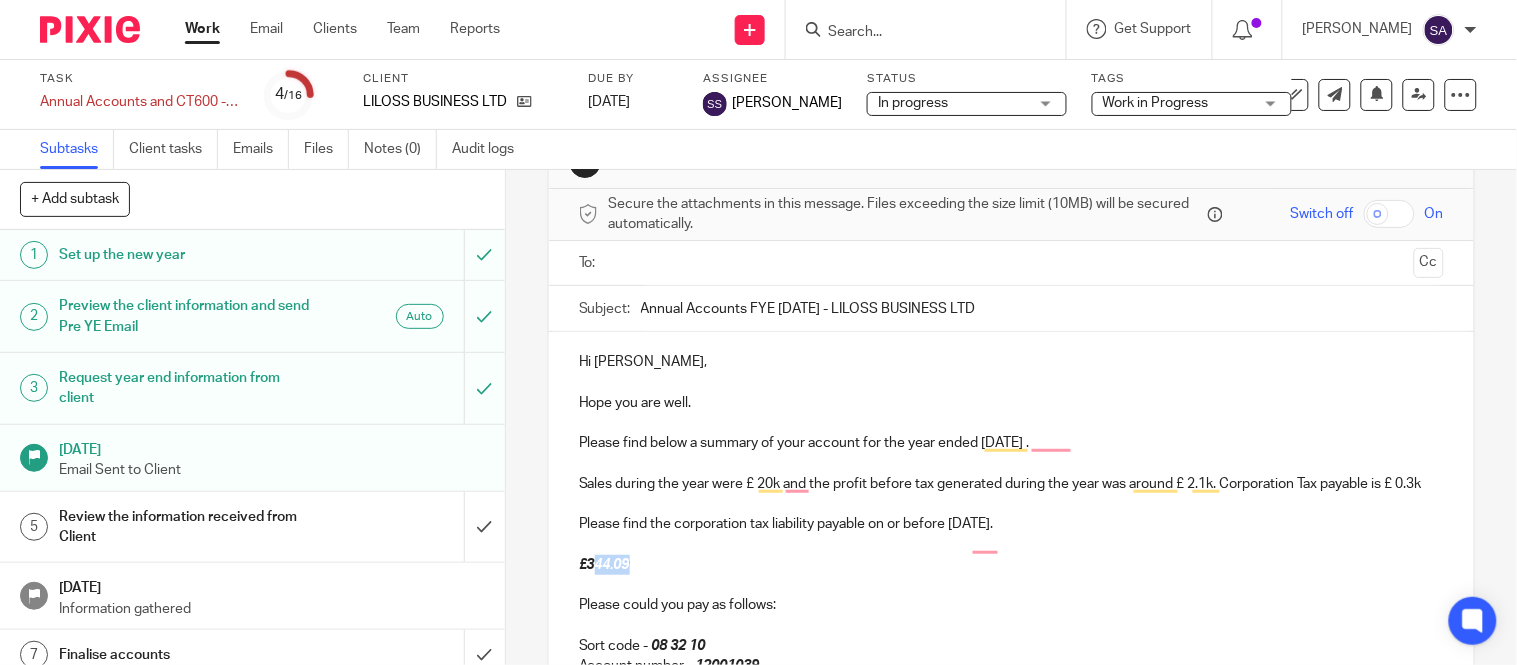scroll, scrollTop: 0, scrollLeft: 0, axis: both 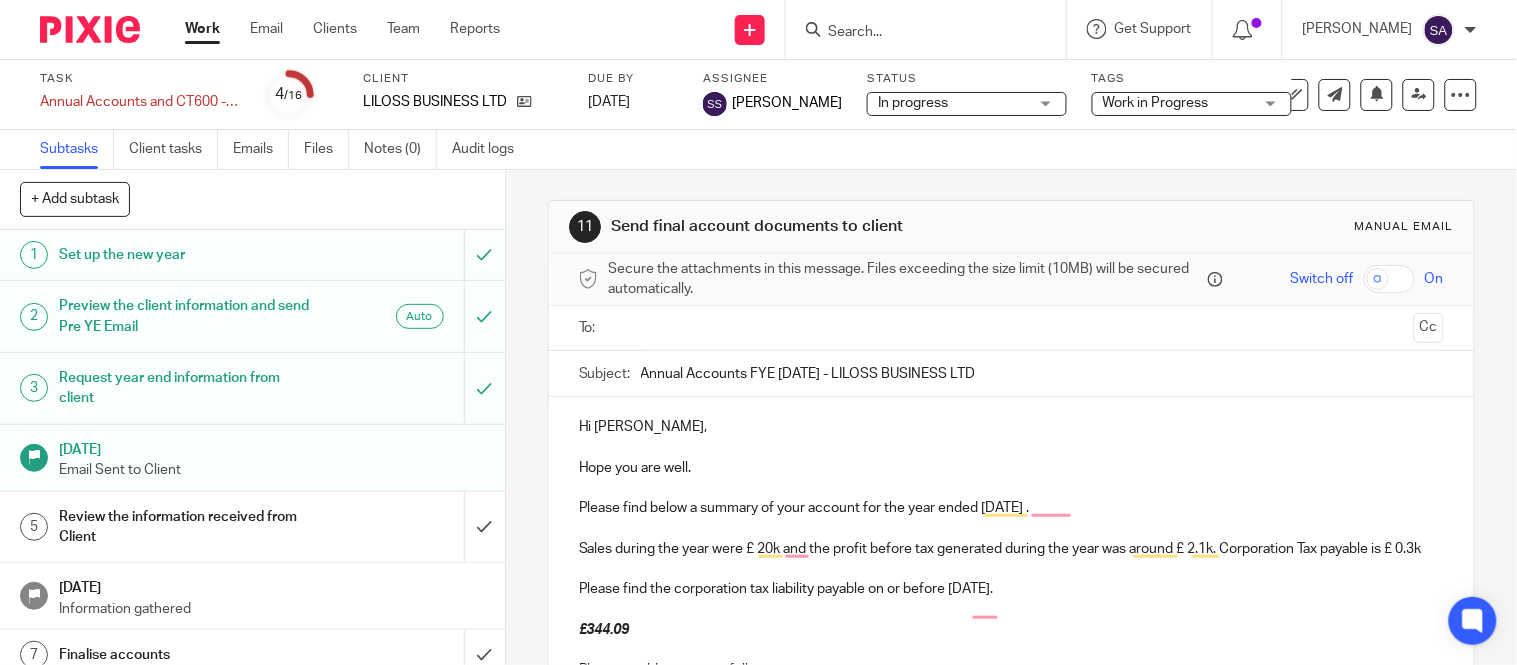 click at bounding box center [1011, 328] 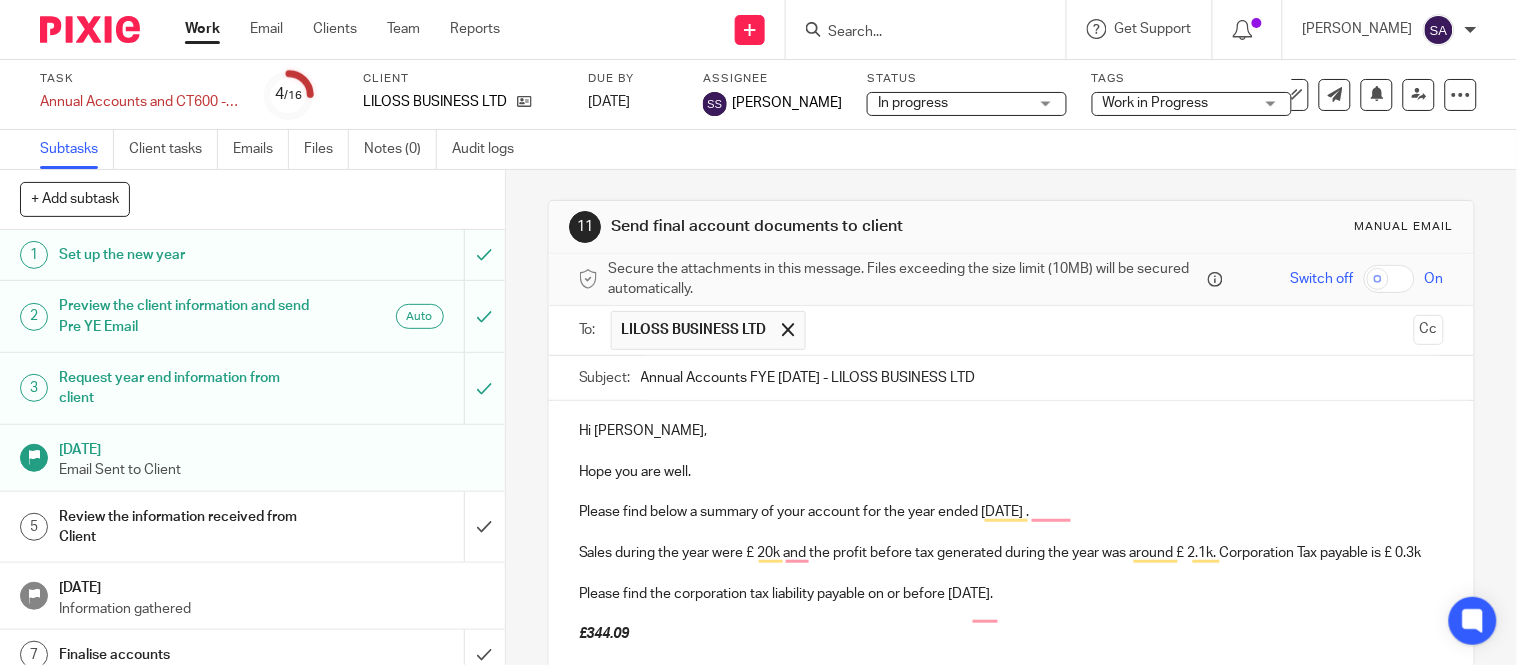 click on "Cc" at bounding box center (1429, 330) 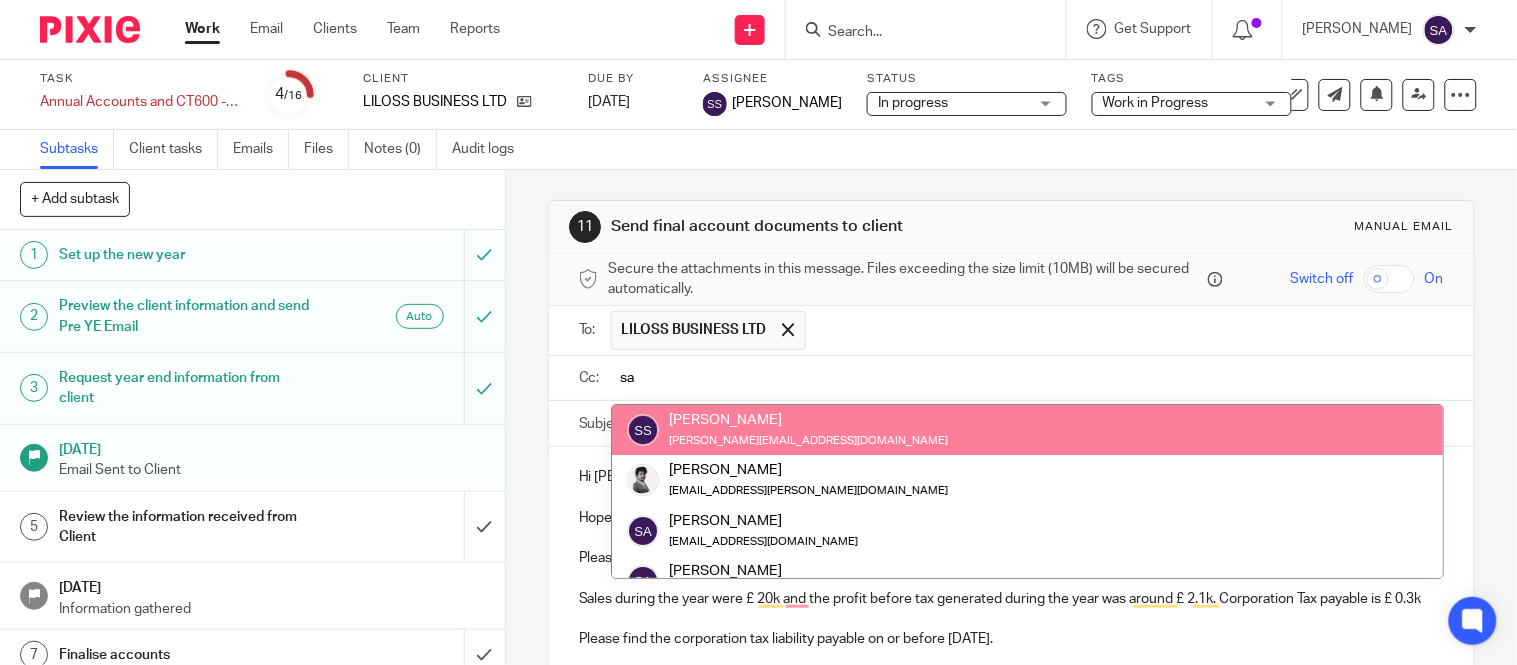 type on "sa" 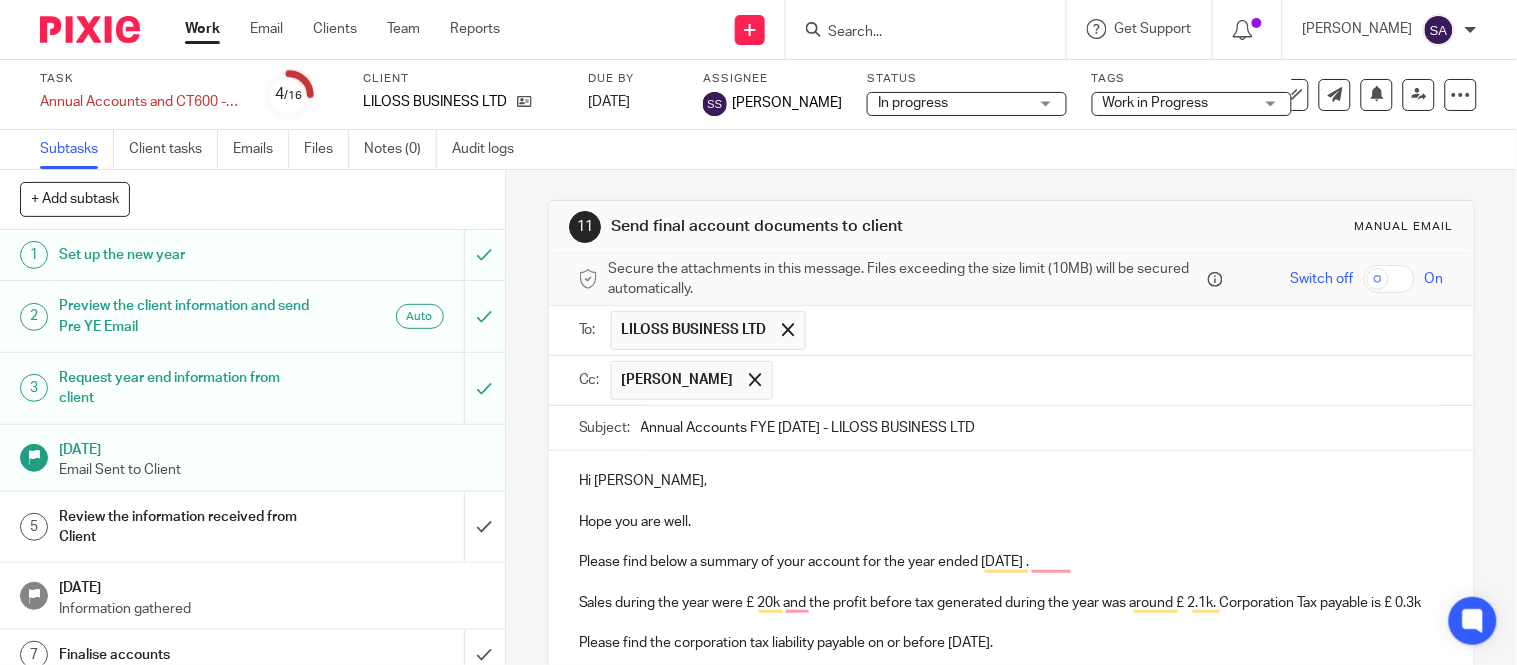 click on "LILOSS BUSINESS LTD" at bounding box center [708, 330] 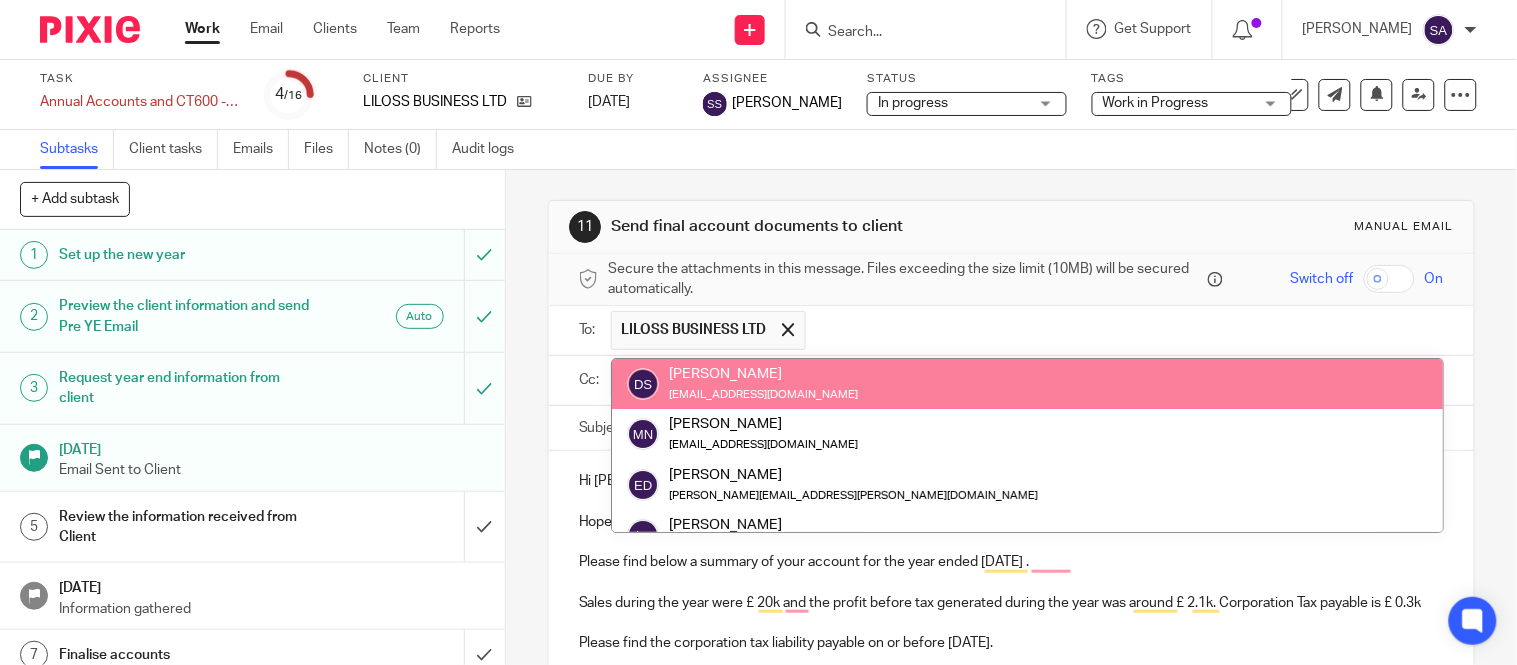 click at bounding box center [1125, 330] 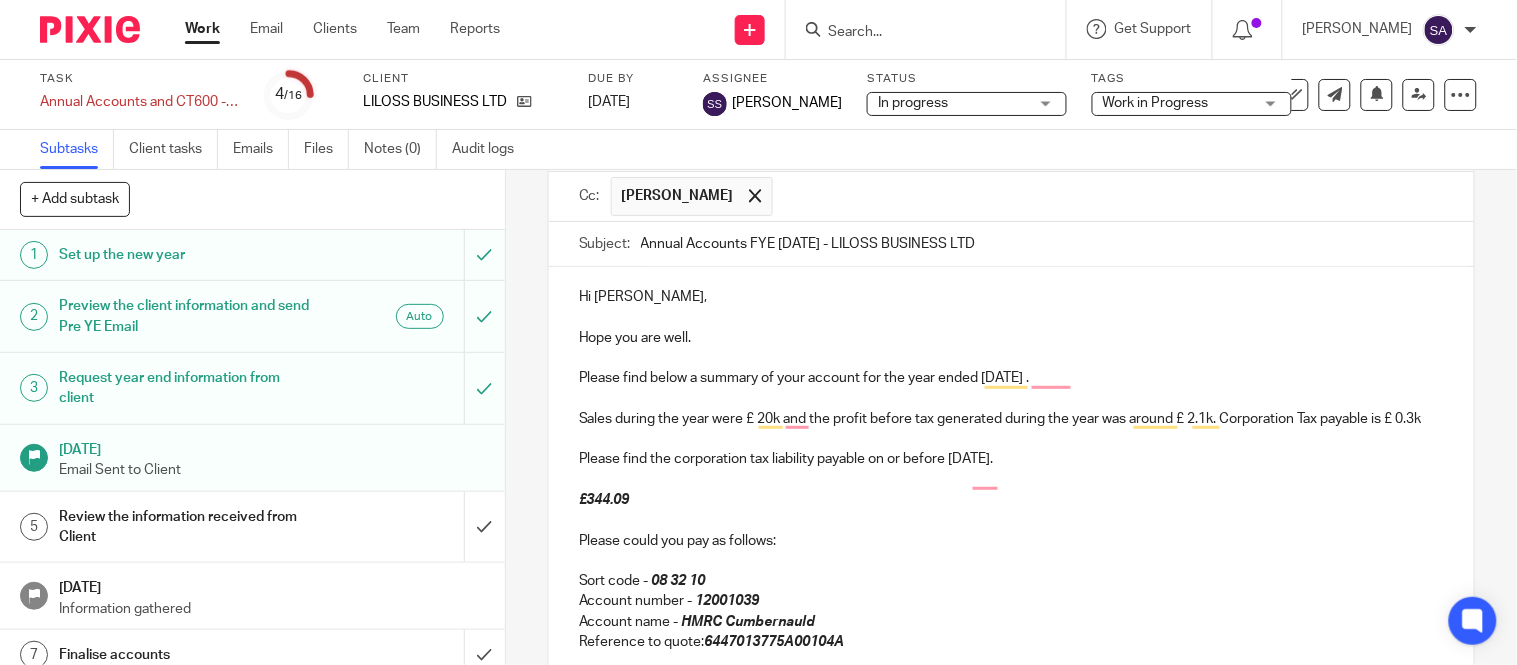 scroll, scrollTop: 222, scrollLeft: 0, axis: vertical 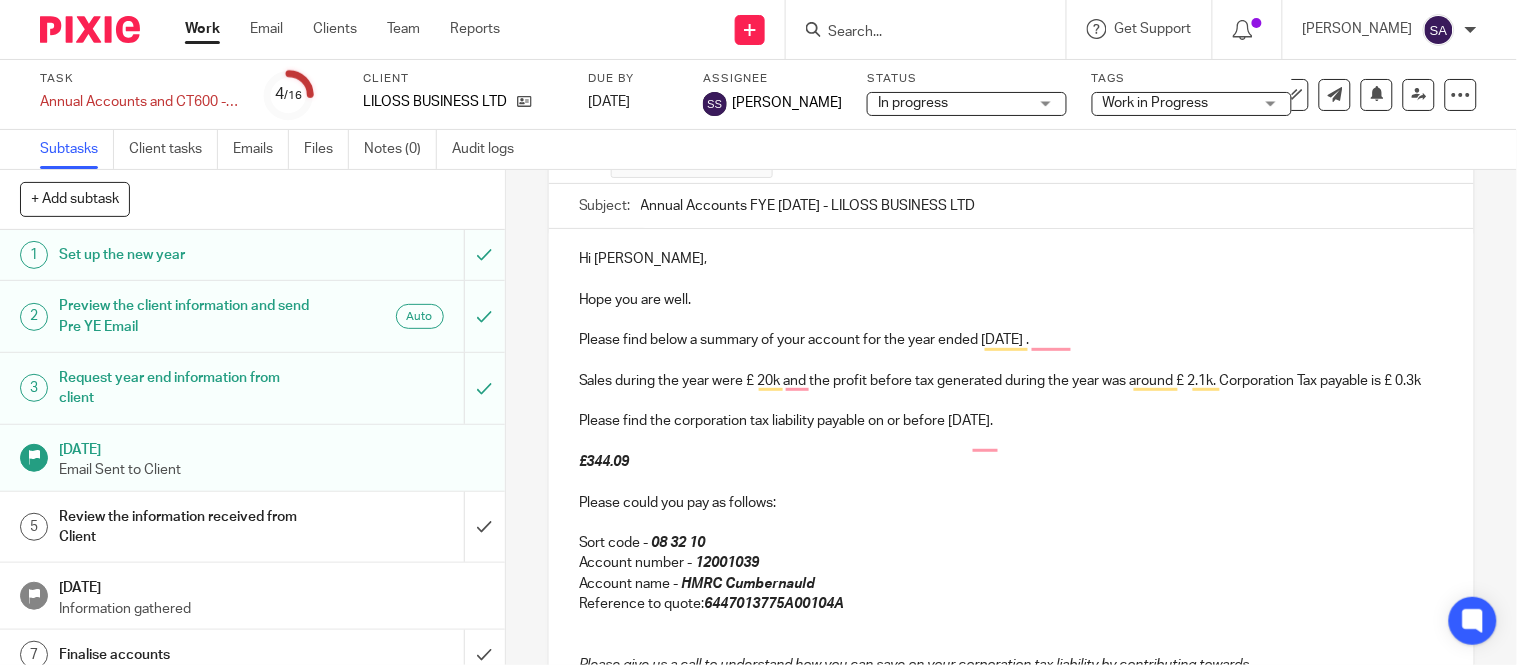 click on "Sales during the year were £ 20k and the profit before tax generated during the year was around £ 2.1k. Corporation Tax payable is £ 0.3k" at bounding box center [1011, 381] 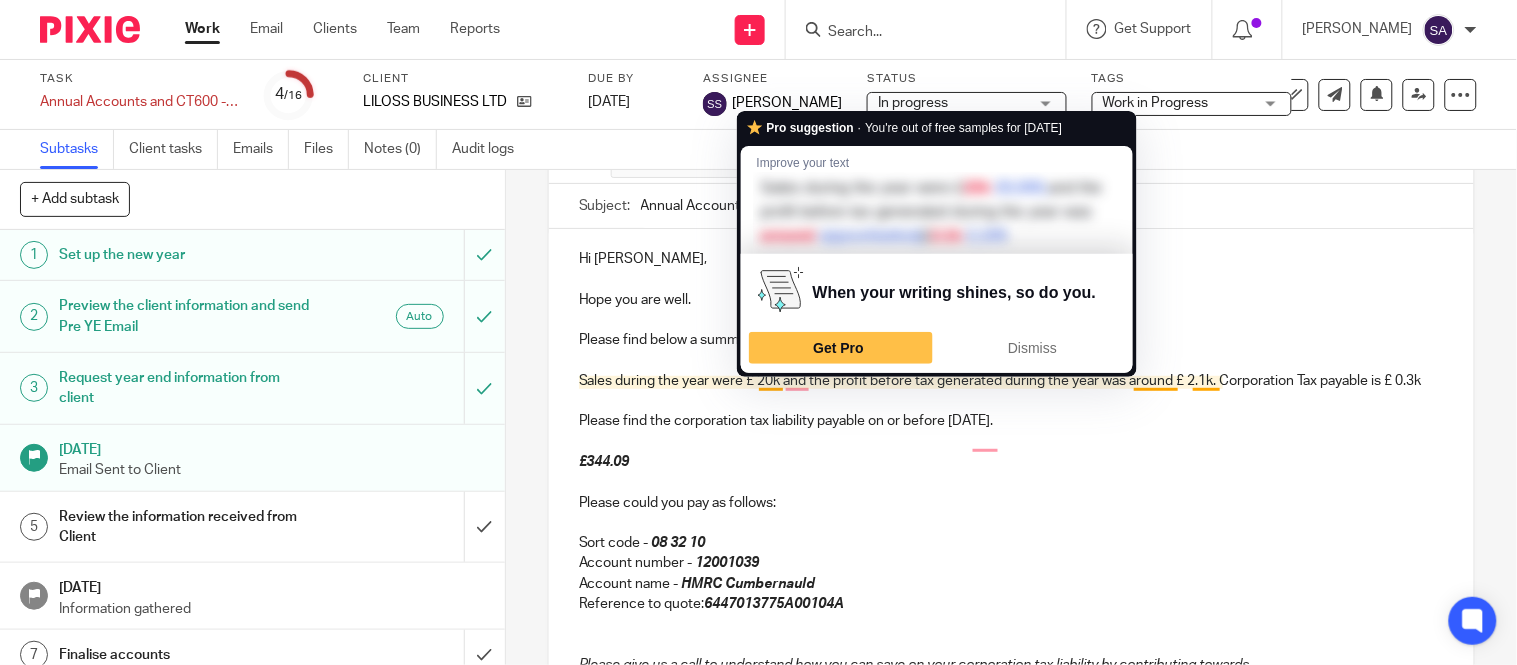type 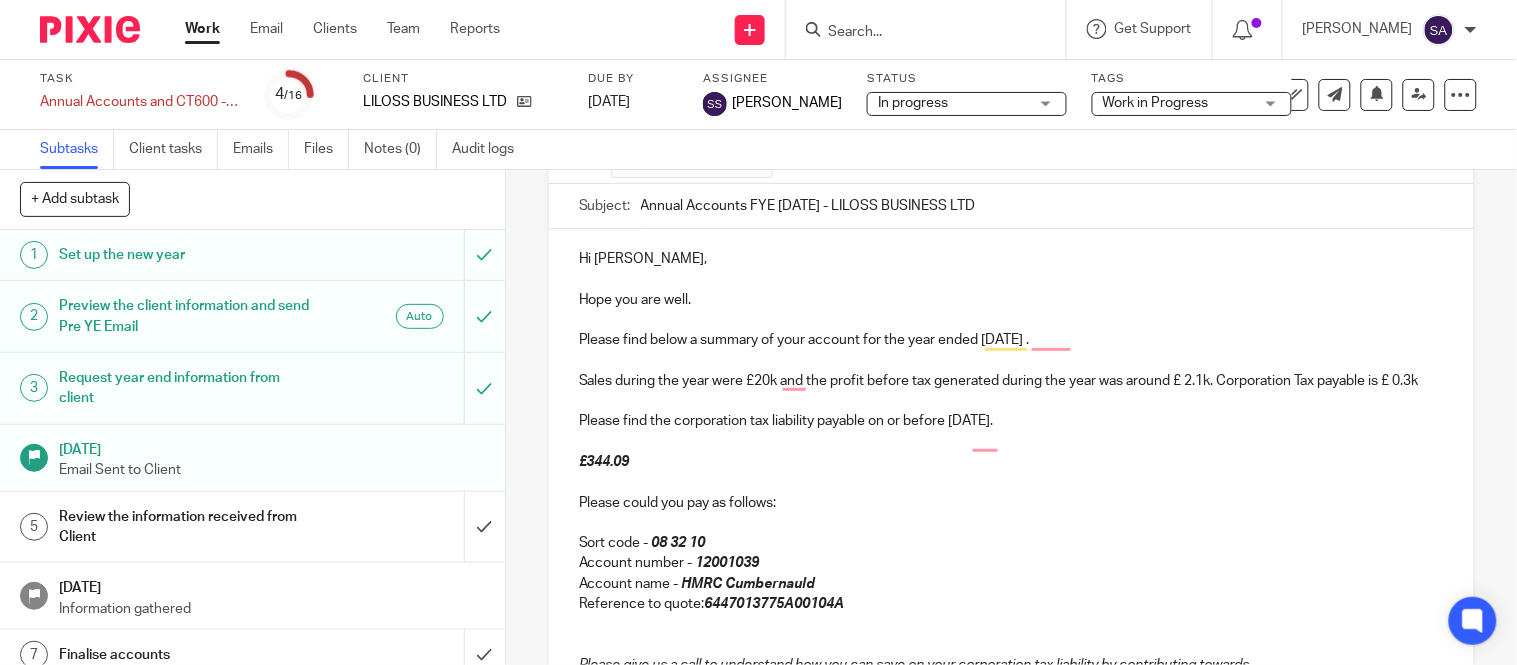 click on "Sales during the year were £20k and the profit before tax generated during the year was around £ 2.1k. Corporation Tax payable is £ 0.3k" at bounding box center (1011, 381) 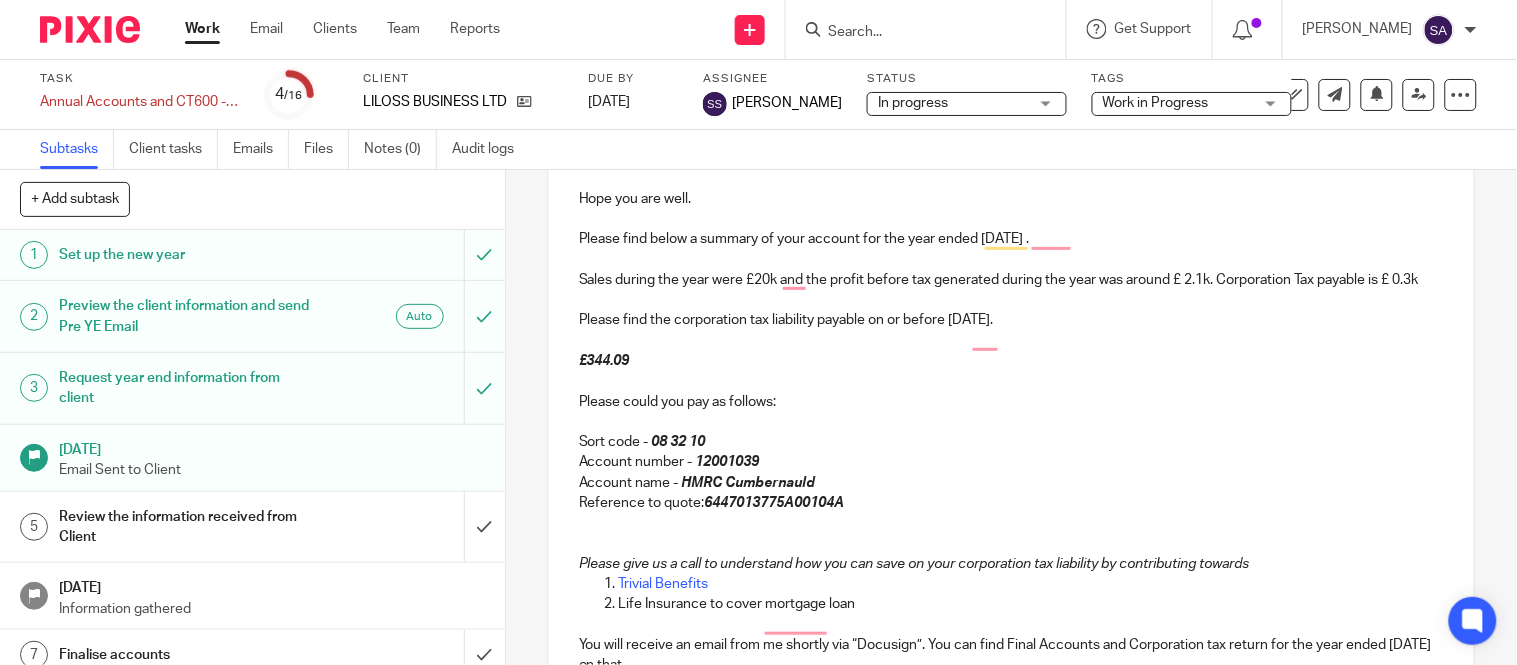 scroll, scrollTop: 333, scrollLeft: 0, axis: vertical 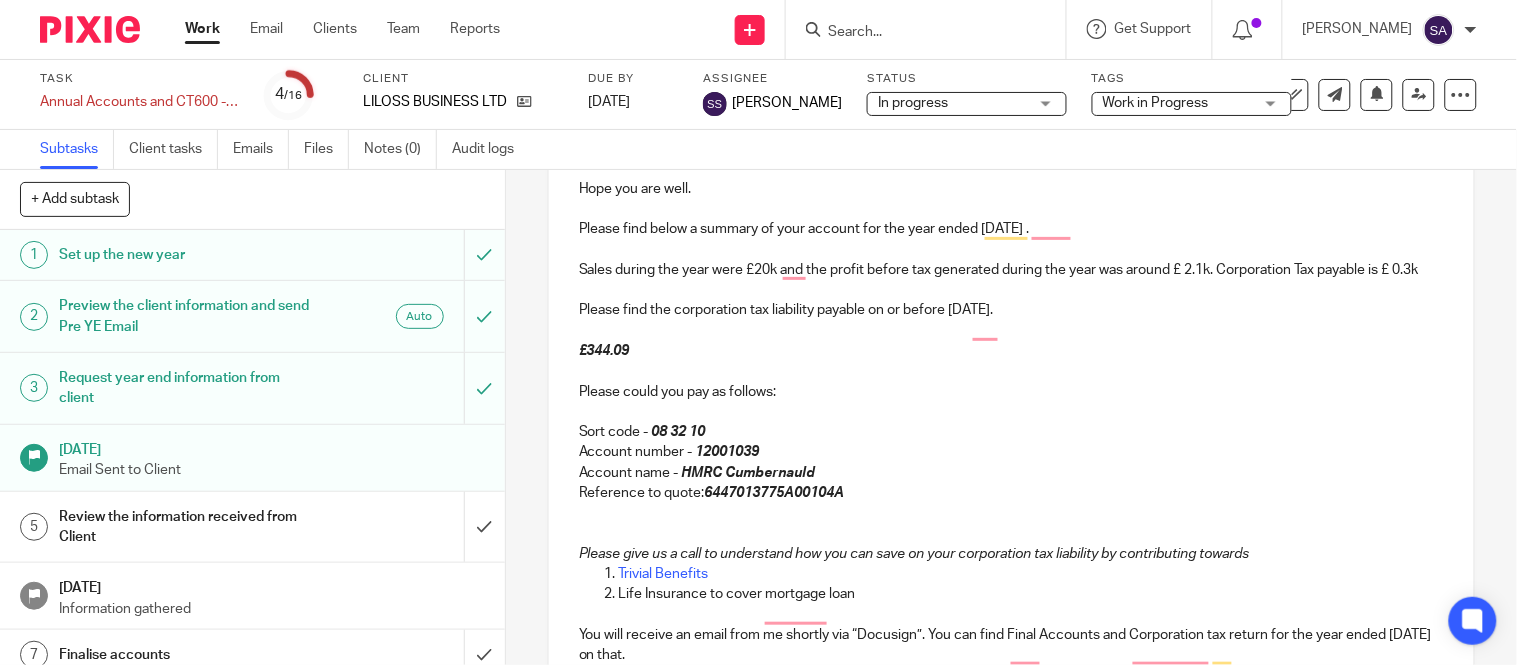 click on "Please find the corporation tax liability payable on or before [DATE]." at bounding box center [1011, 310] 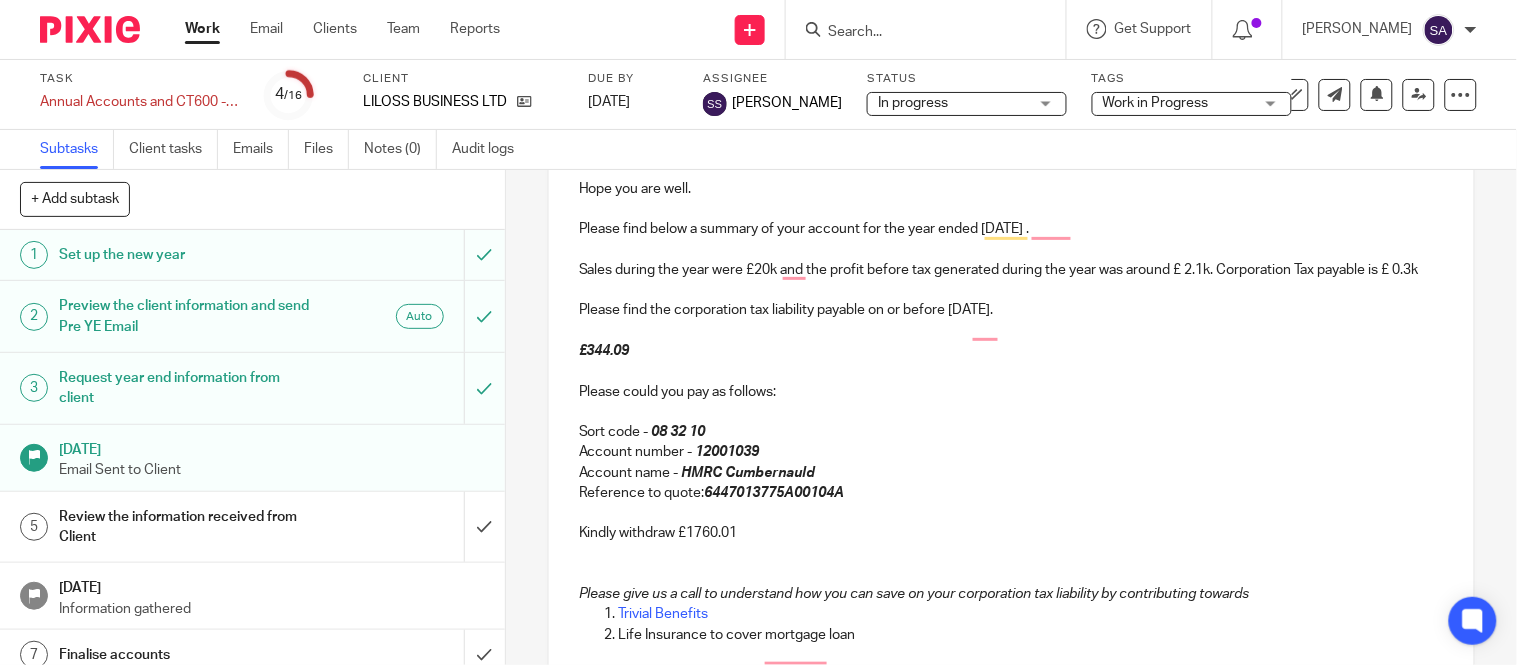 click on "Kindly withdraw £1760.01" at bounding box center [1011, 533] 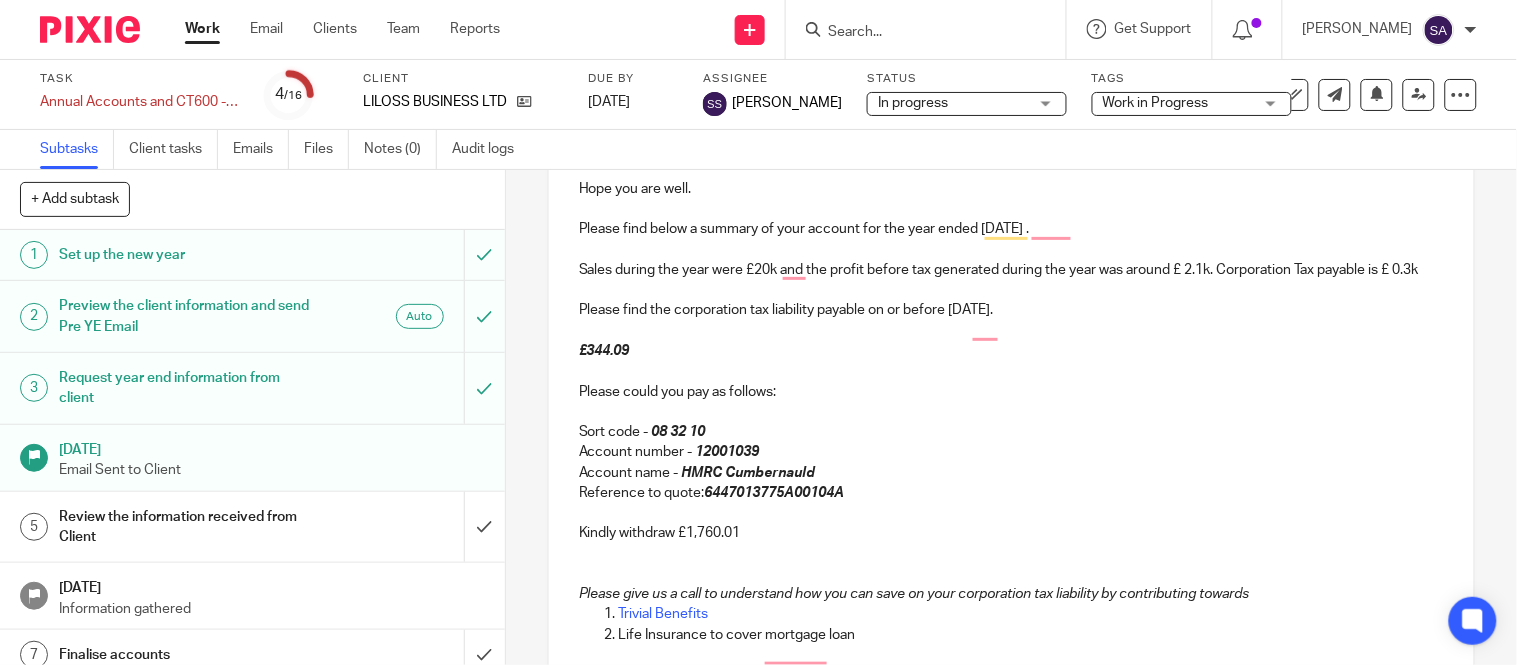 click on "Kindly withdraw £1,760.01" at bounding box center [1011, 533] 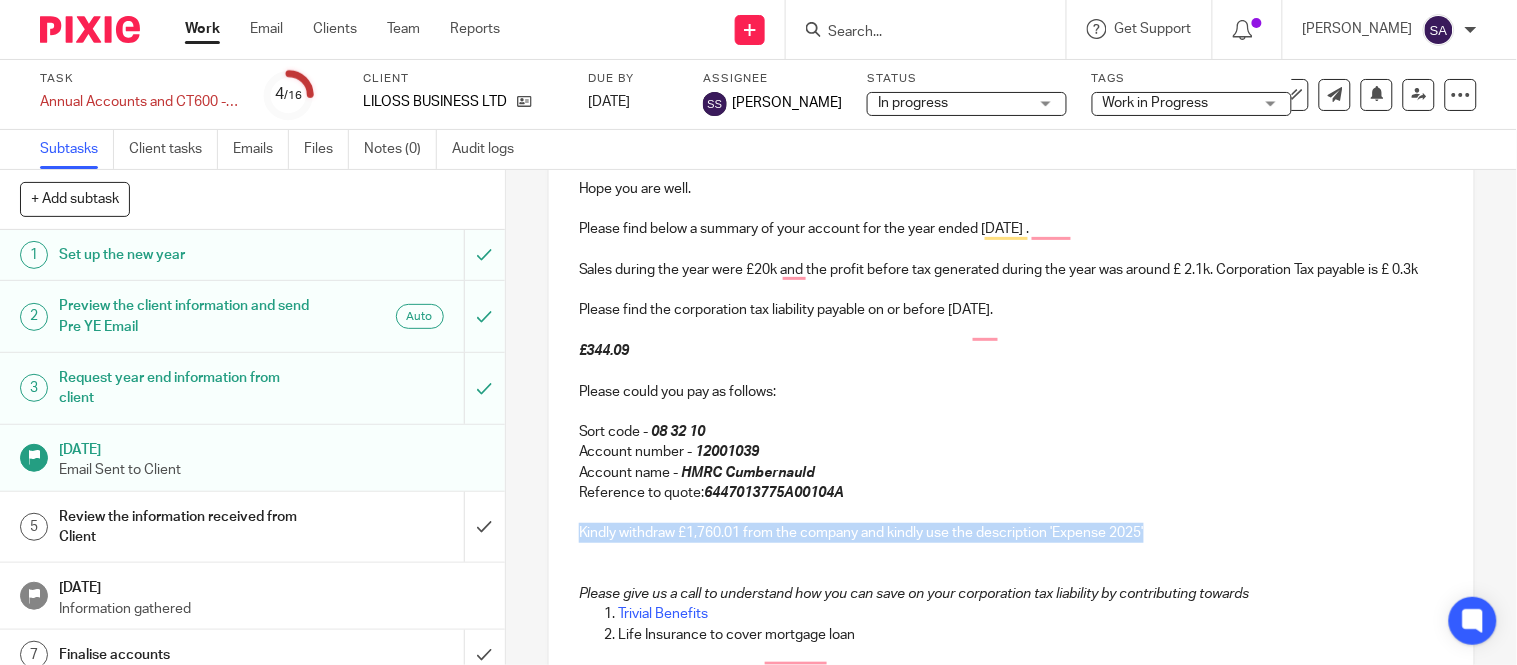 drag, startPoint x: 1161, startPoint y: 547, endPoint x: 551, endPoint y: 552, distance: 610.0205 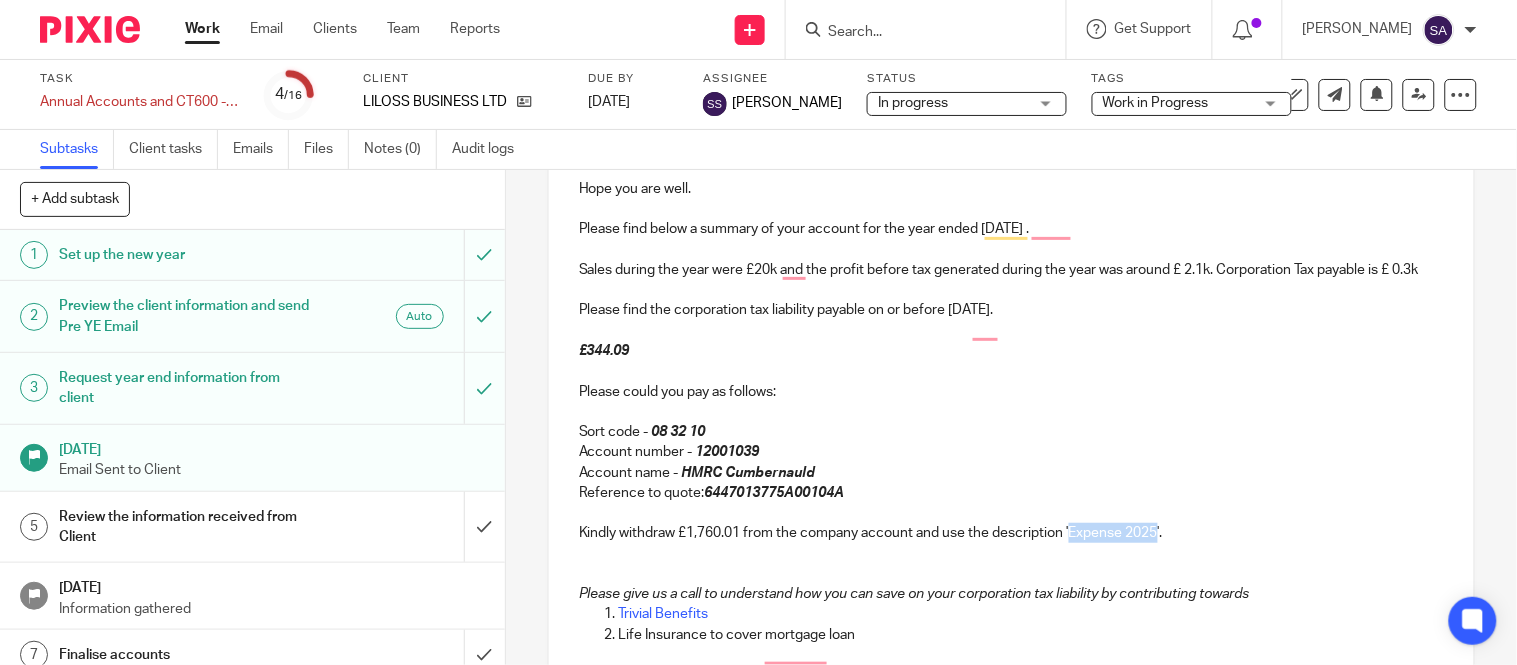 drag, startPoint x: 1154, startPoint y: 556, endPoint x: 1067, endPoint y: 554, distance: 87.02299 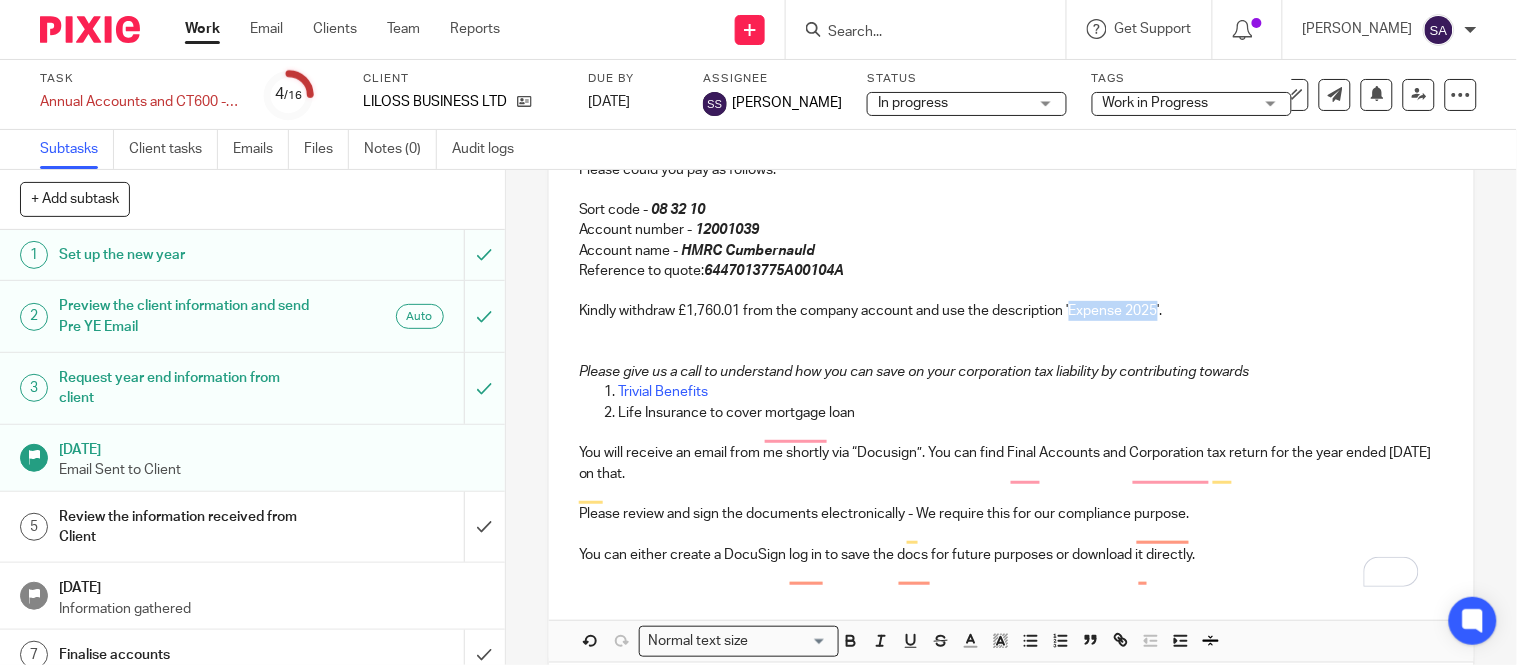 scroll, scrollTop: 666, scrollLeft: 0, axis: vertical 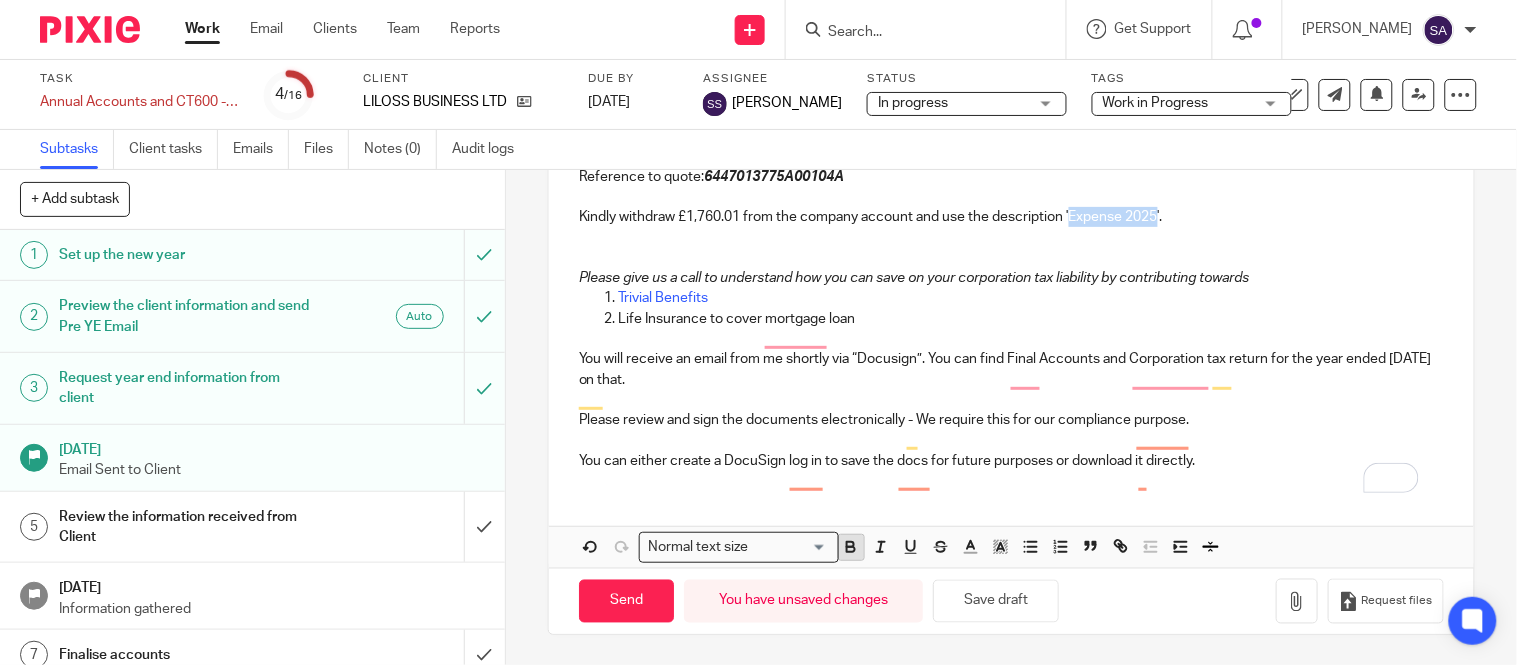 click at bounding box center (851, 547) 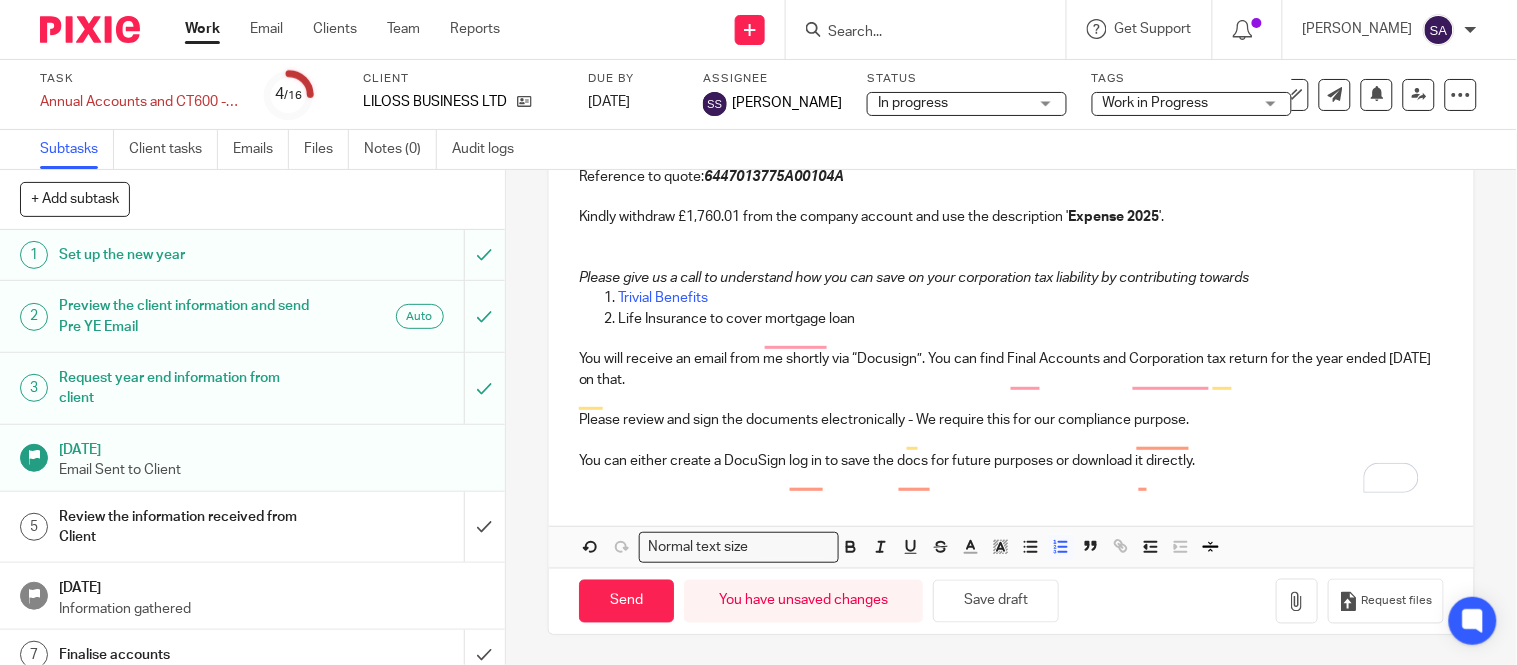 click on "Trivial Benefits" at bounding box center (1031, 298) 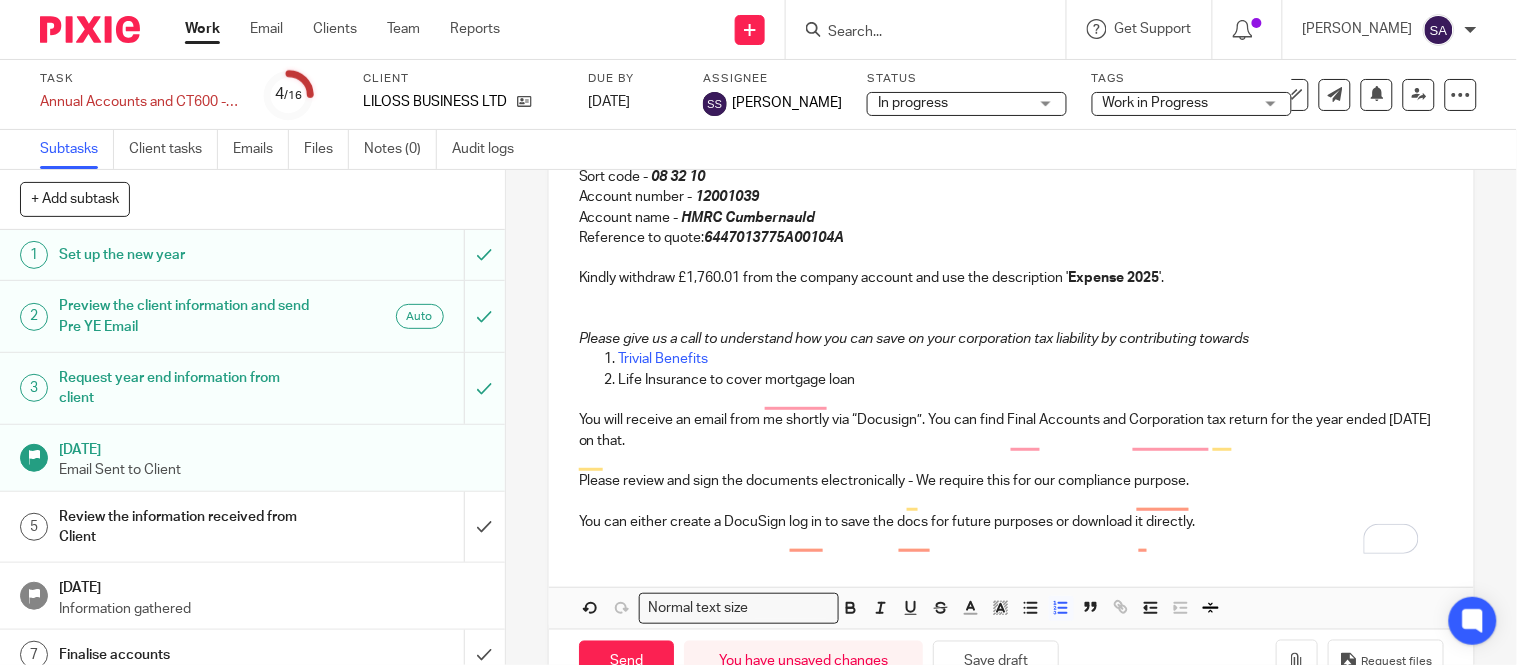 scroll, scrollTop: 555, scrollLeft: 0, axis: vertical 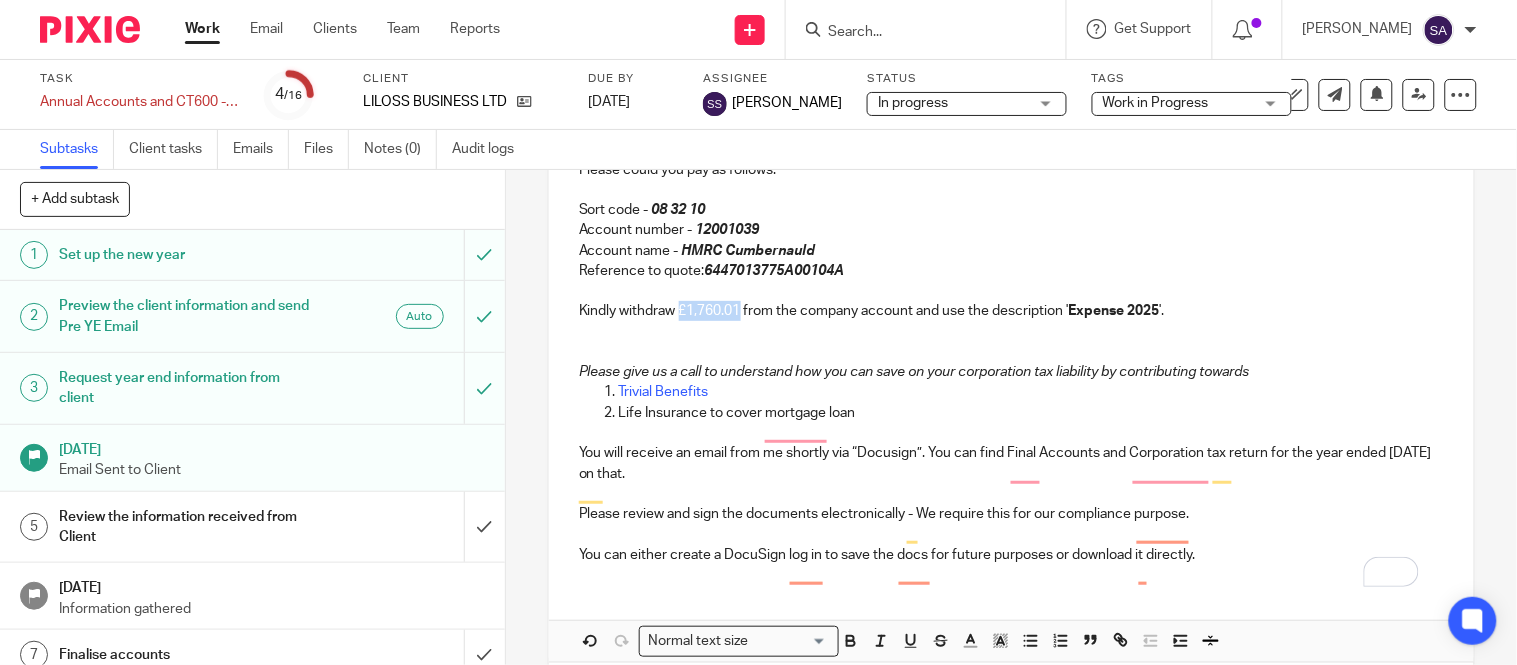 drag, startPoint x: 736, startPoint y: 334, endPoint x: 676, endPoint y: 333, distance: 60.00833 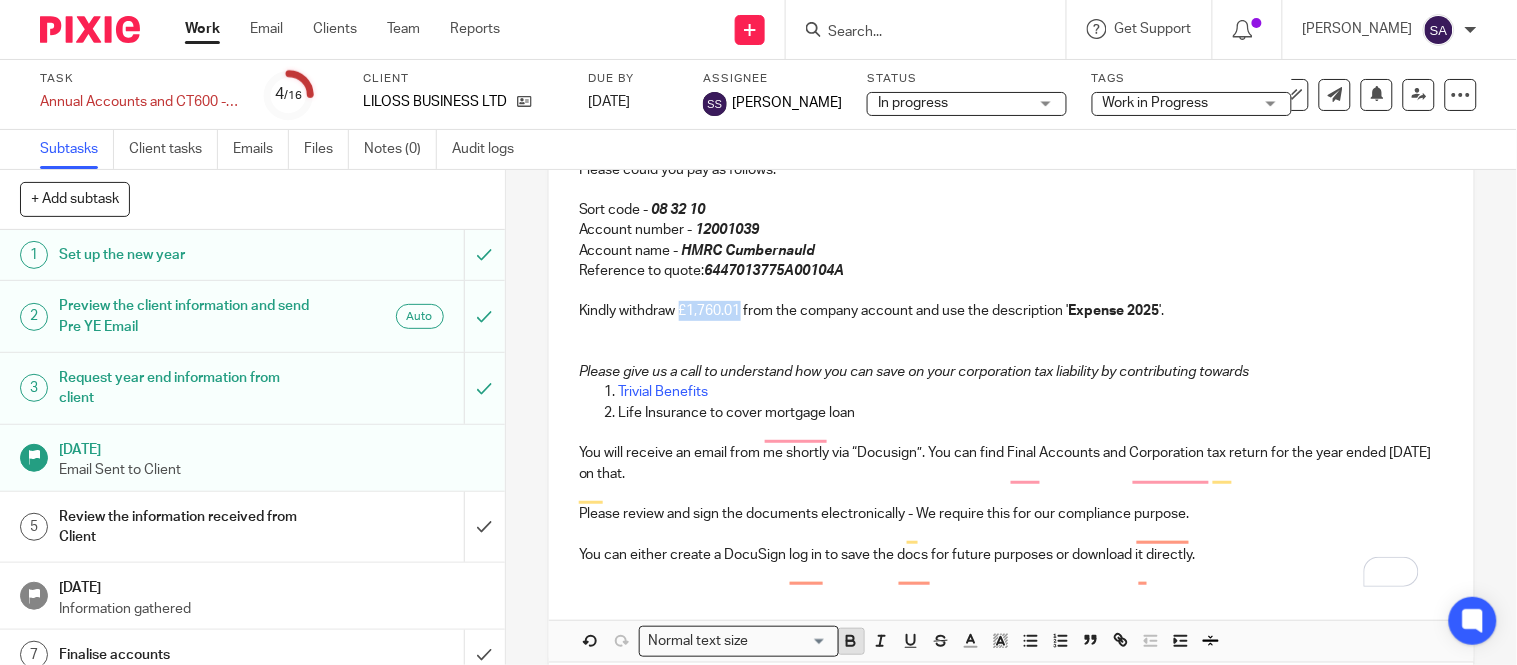 click 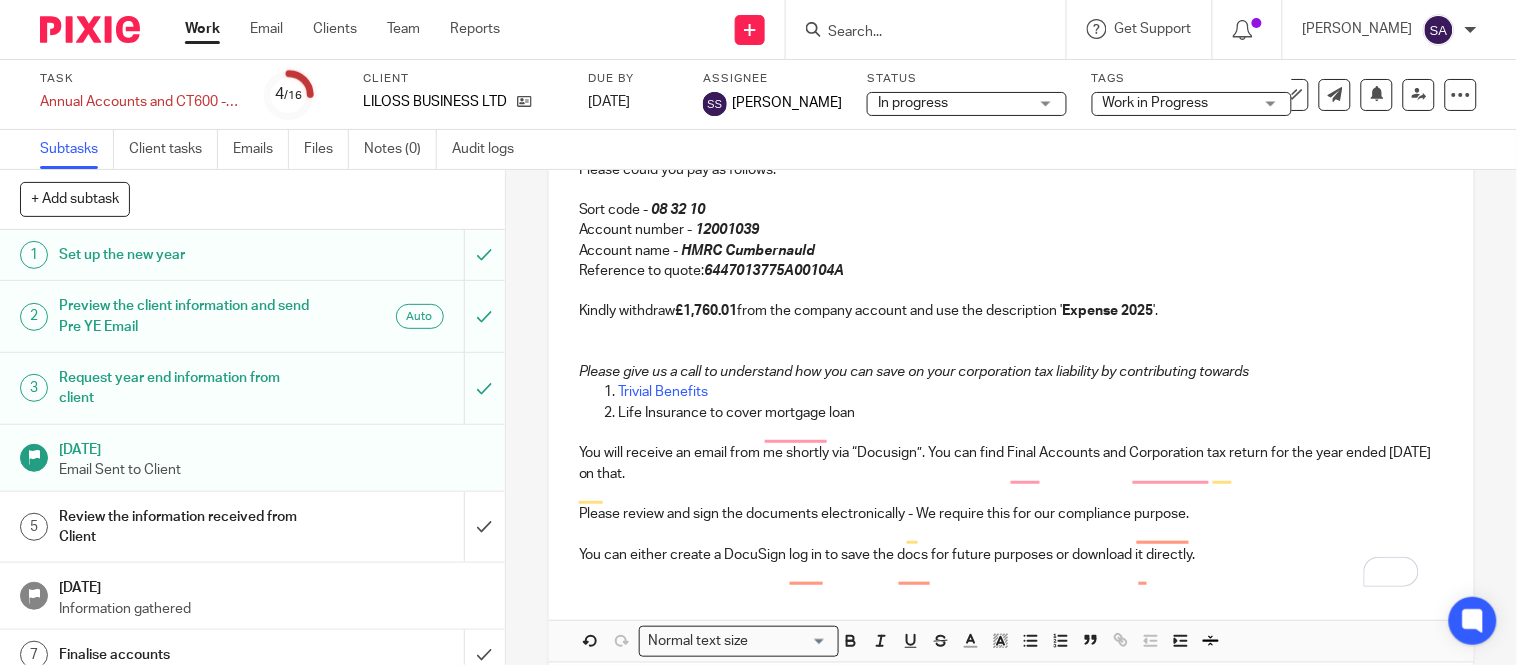 click on "Kindly withdraw  £1,760.01  from the company account and use the description ' Expense 2025 '." at bounding box center (1011, 311) 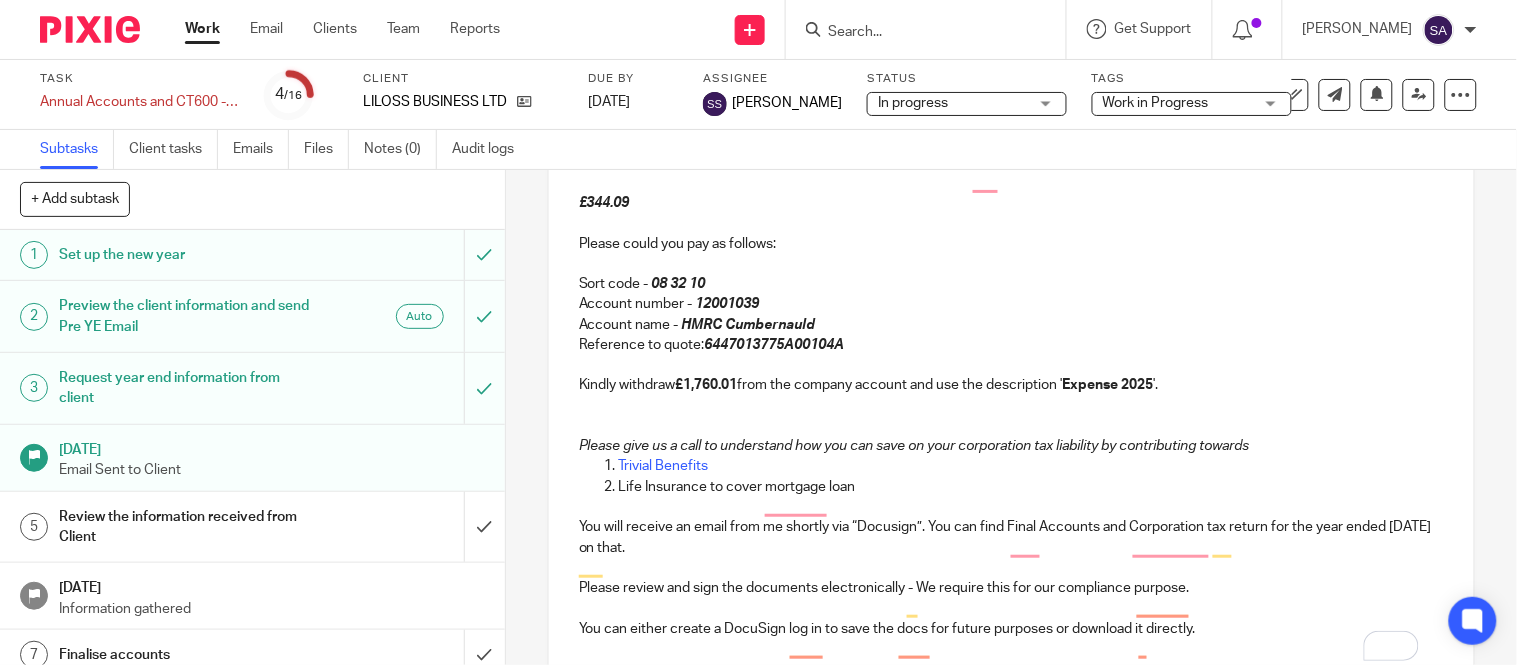 scroll, scrollTop: 444, scrollLeft: 0, axis: vertical 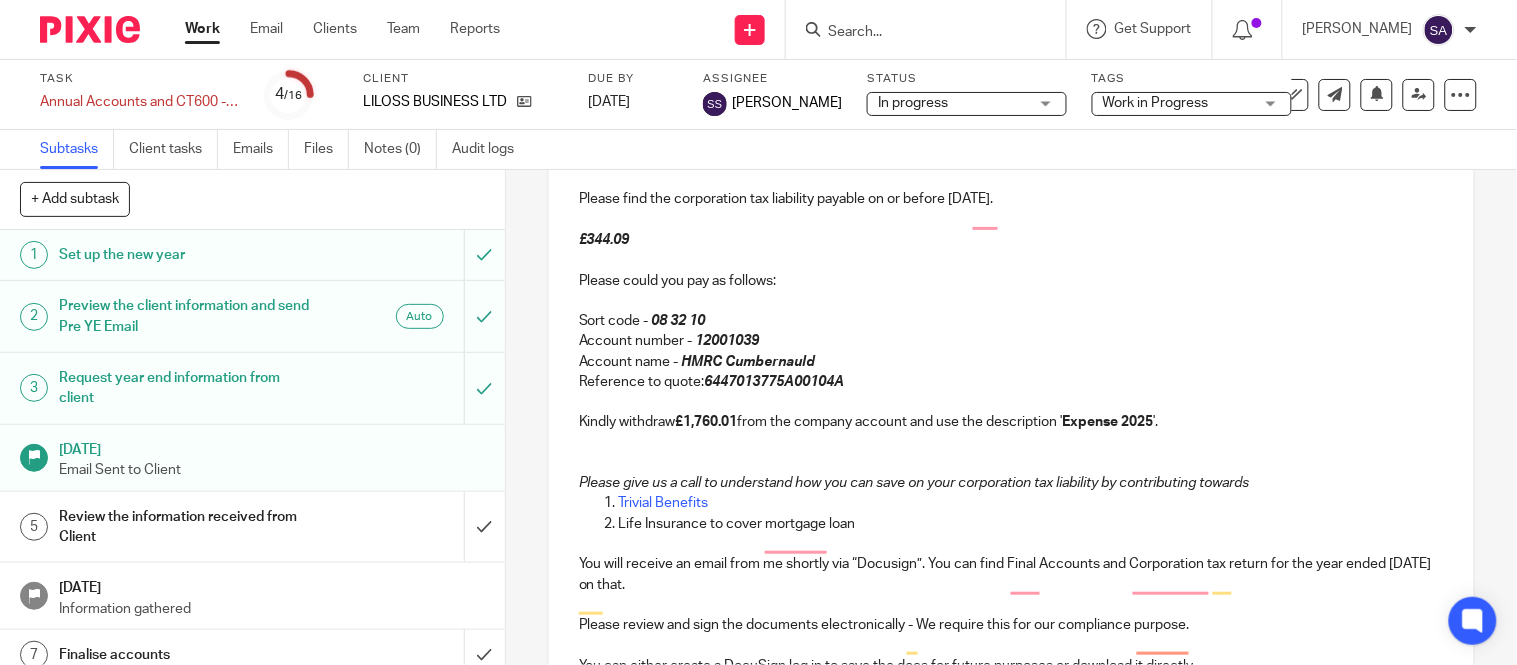 click on "Kindly withdraw  £1,760.01  from the company account and use the description ' Expense 2025 '." at bounding box center [1011, 422] 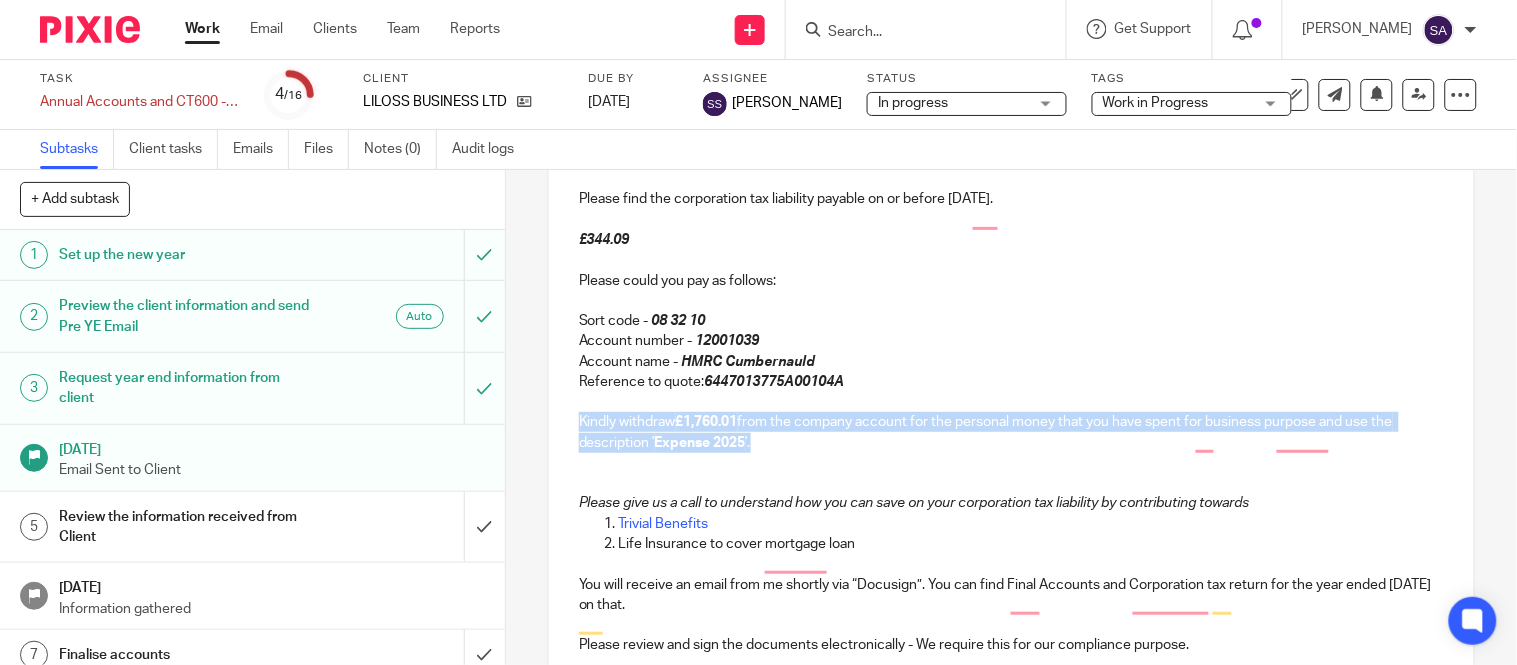 drag, startPoint x: 791, startPoint y: 468, endPoint x: 570, endPoint y: 438, distance: 223.0269 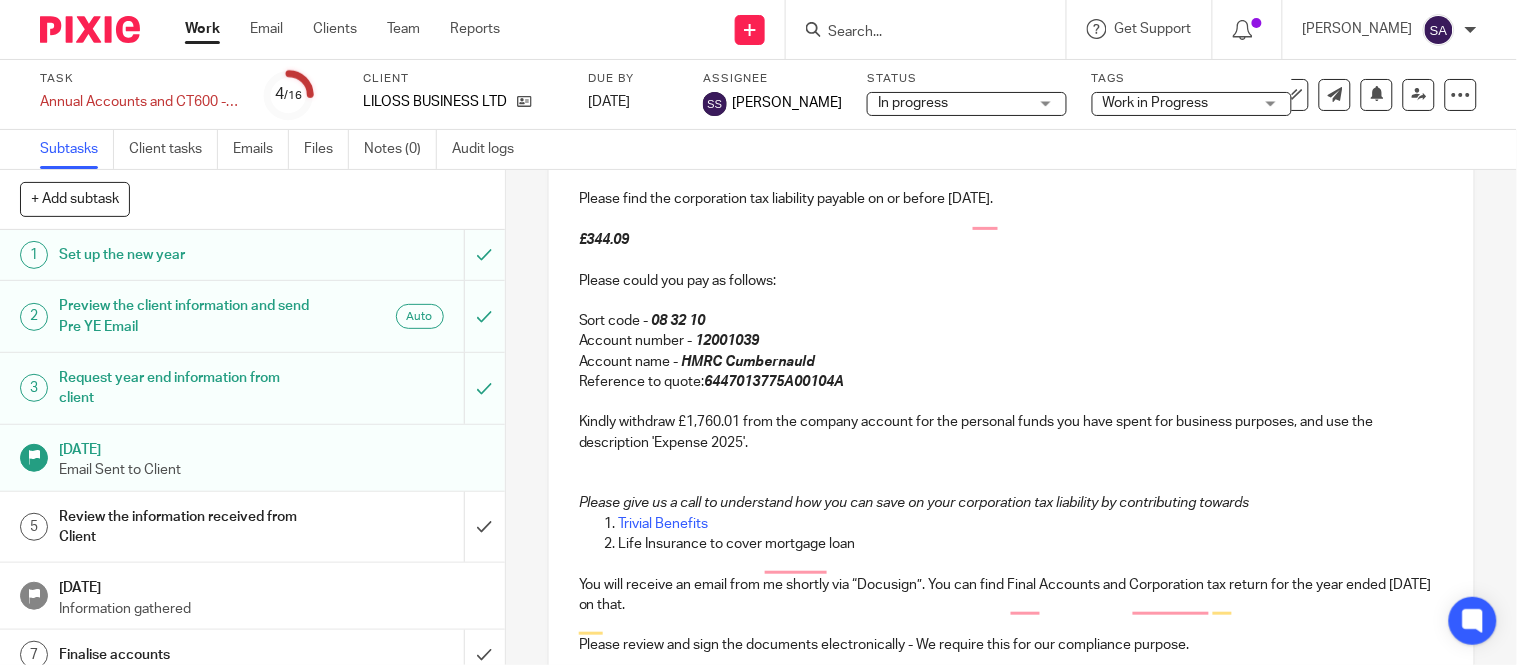 click on "Kindly withdraw £1,760.01 from the company account for the personal funds you have spent for business purposes, and use the description 'Expense 2025'." at bounding box center (1011, 432) 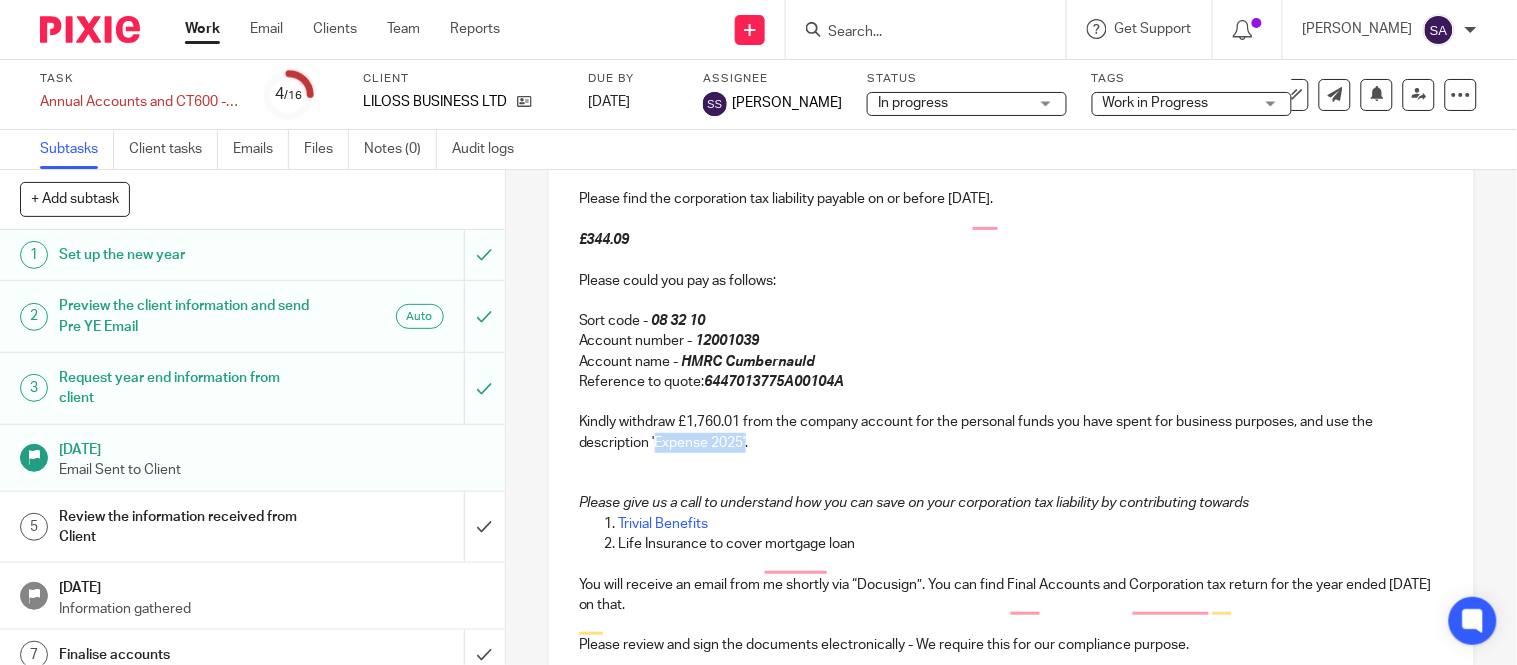 drag, startPoint x: 741, startPoint y: 465, endPoint x: 651, endPoint y: 472, distance: 90.27181 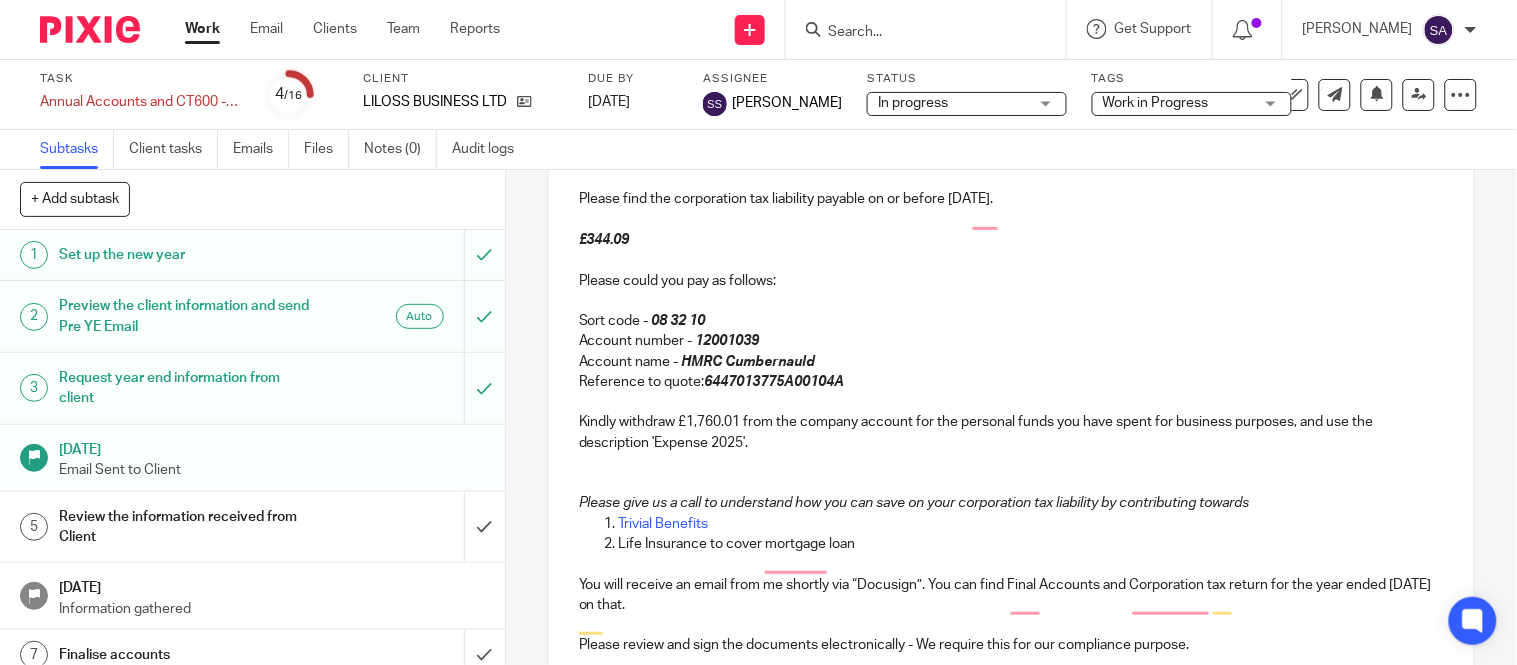 click on "Kindly withdraw £1,760.01 from the company account for the personal funds you have spent for business purposes, and use the description 'Expense 2025'." at bounding box center [1011, 432] 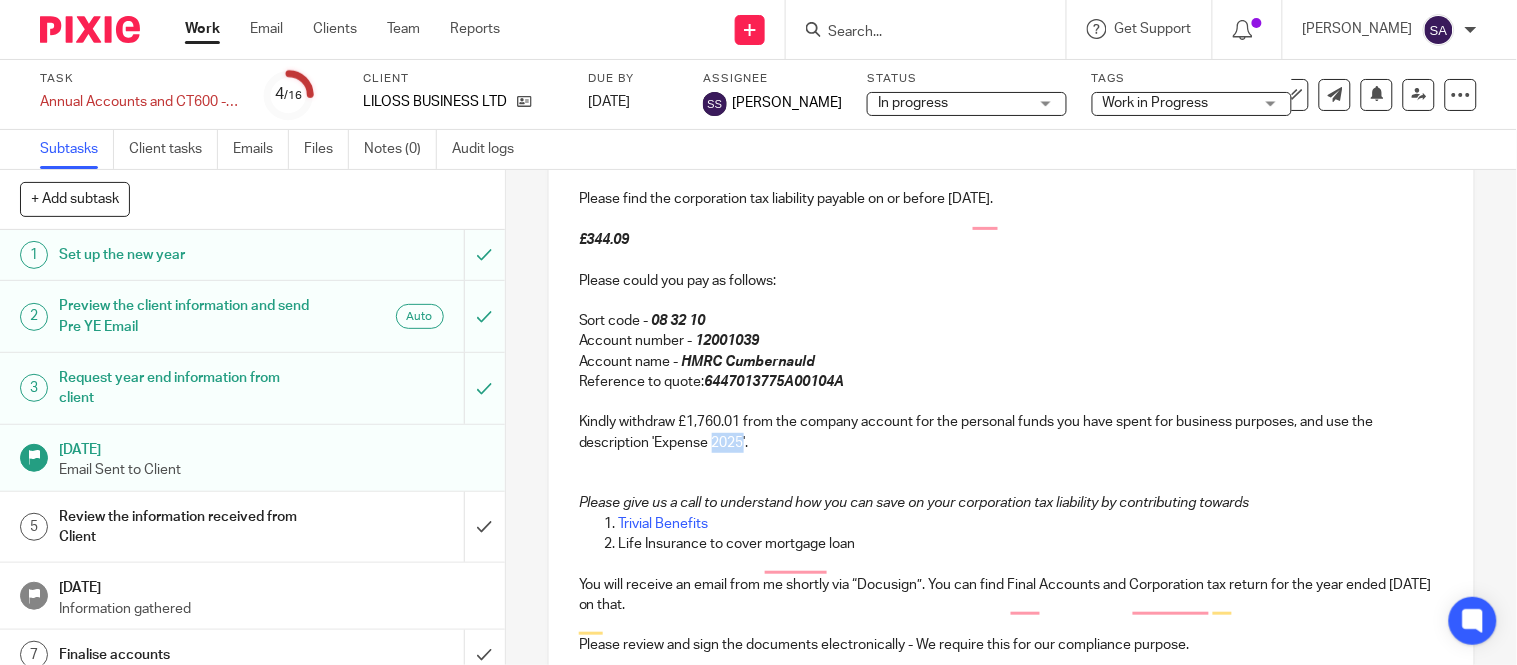 click on "Kindly withdraw £1,760.01 from the company account for the personal funds you have spent for business purposes, and use the description 'Expense 2025'." at bounding box center [1011, 432] 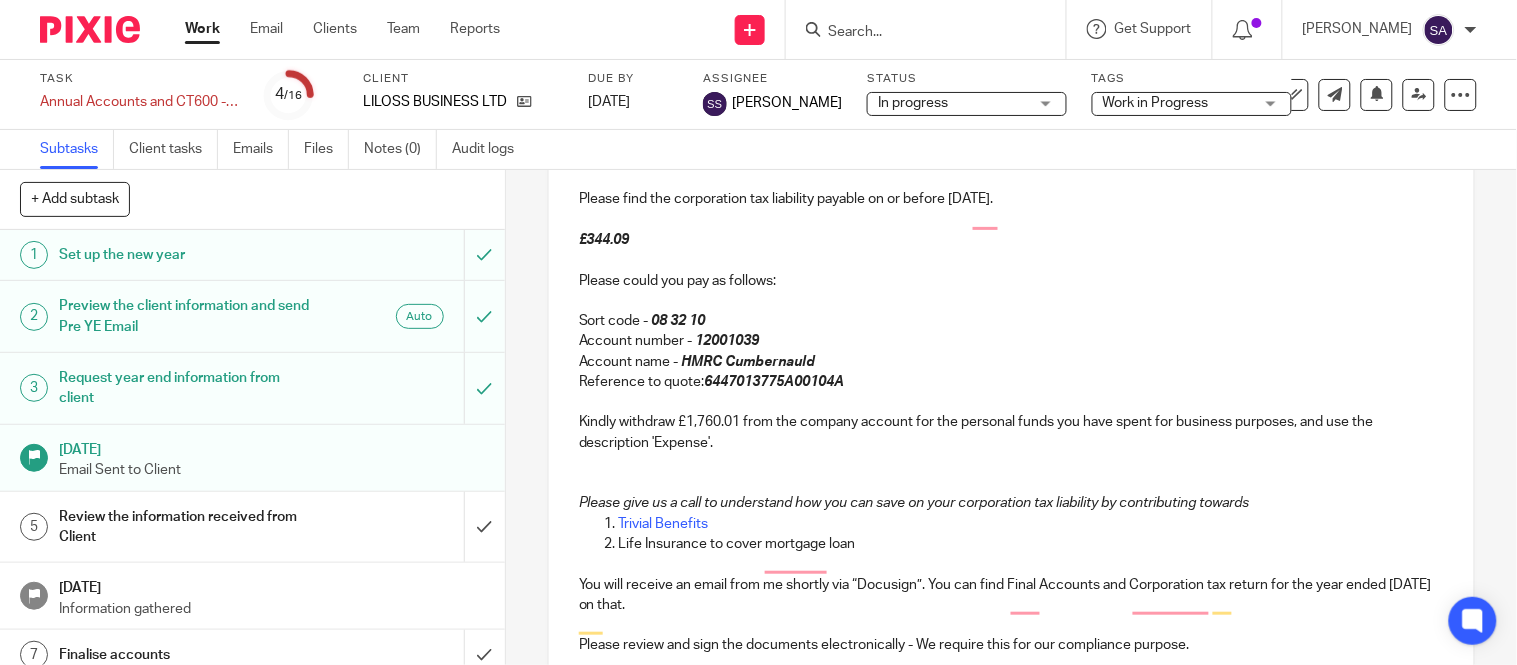 click on "Kindly withdraw £1,760.01 from the company account for the personal funds you have spent for business purposes, and use the description 'Expense'." at bounding box center (1011, 432) 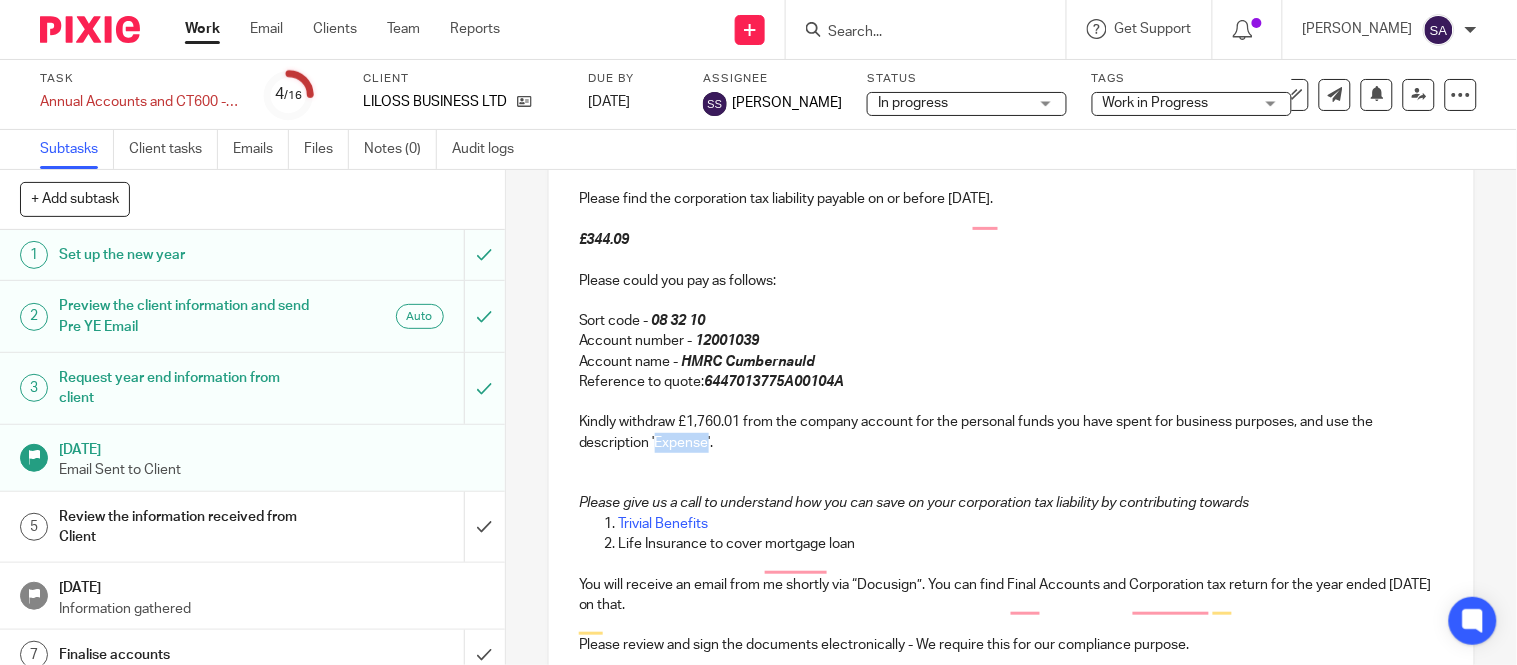 click on "Kindly withdraw £1,760.01 from the company account for the personal funds you have spent for business purposes, and use the description 'Expense'." at bounding box center [1011, 432] 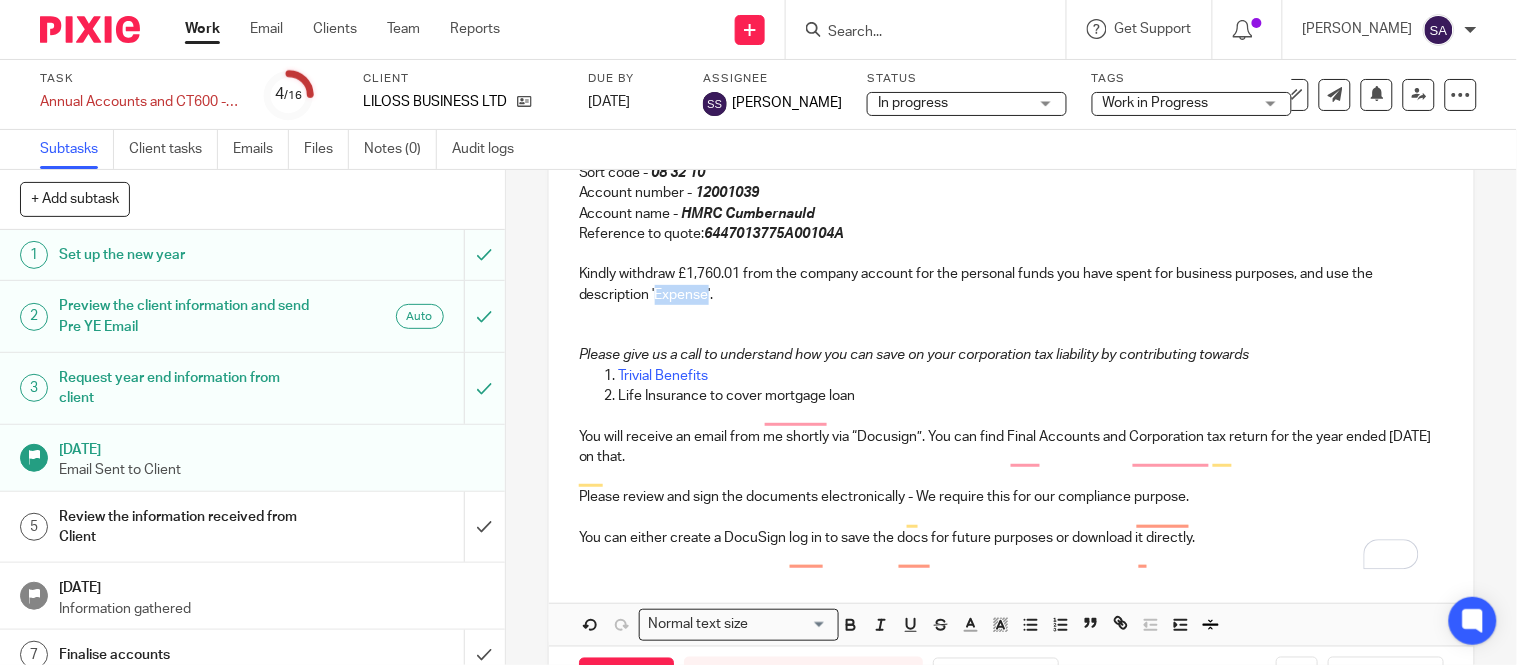 scroll, scrollTop: 691, scrollLeft: 0, axis: vertical 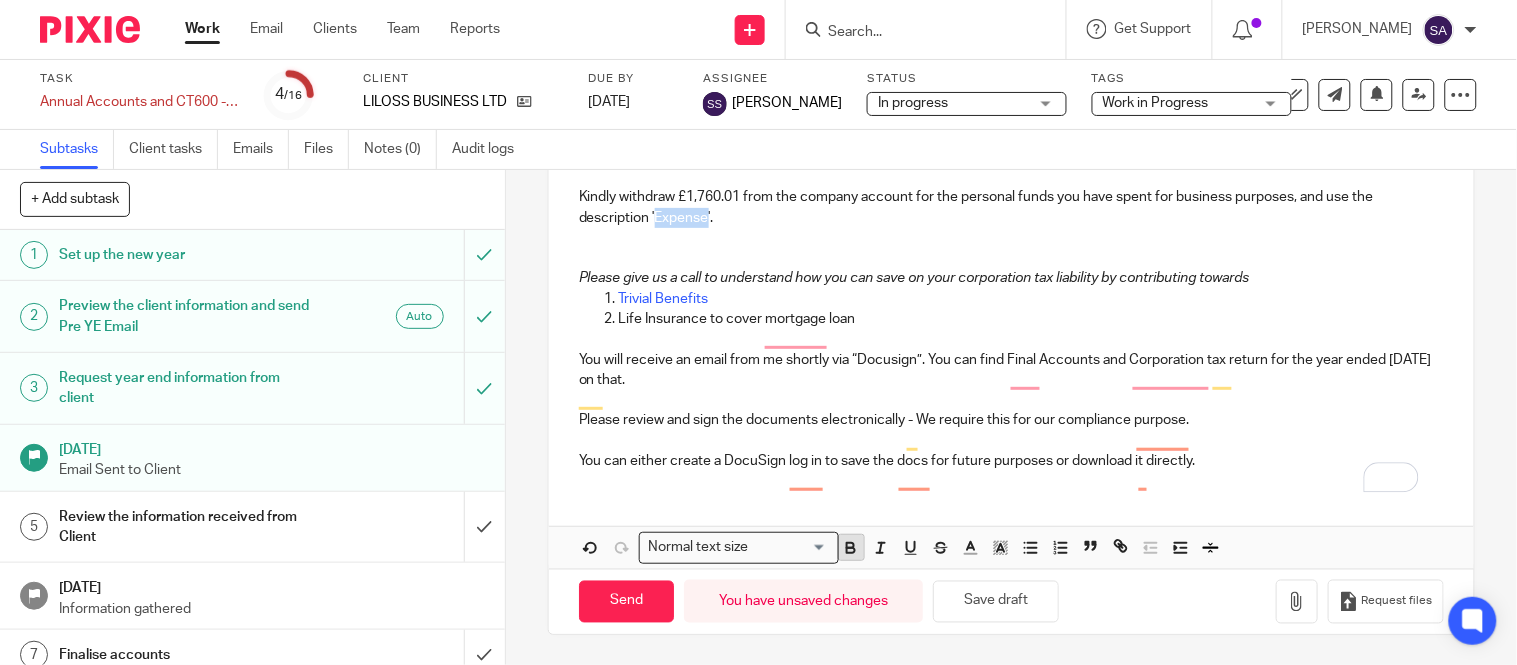 click 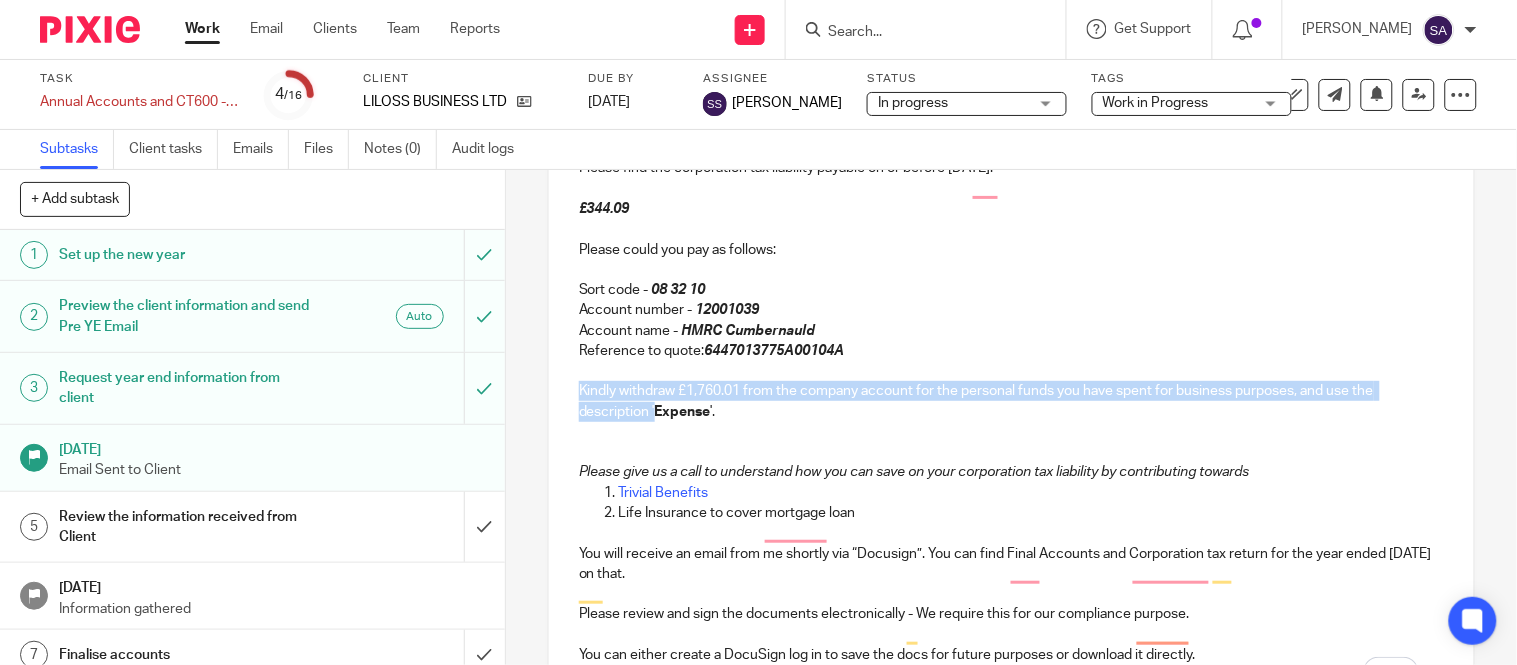 scroll, scrollTop: 468, scrollLeft: 0, axis: vertical 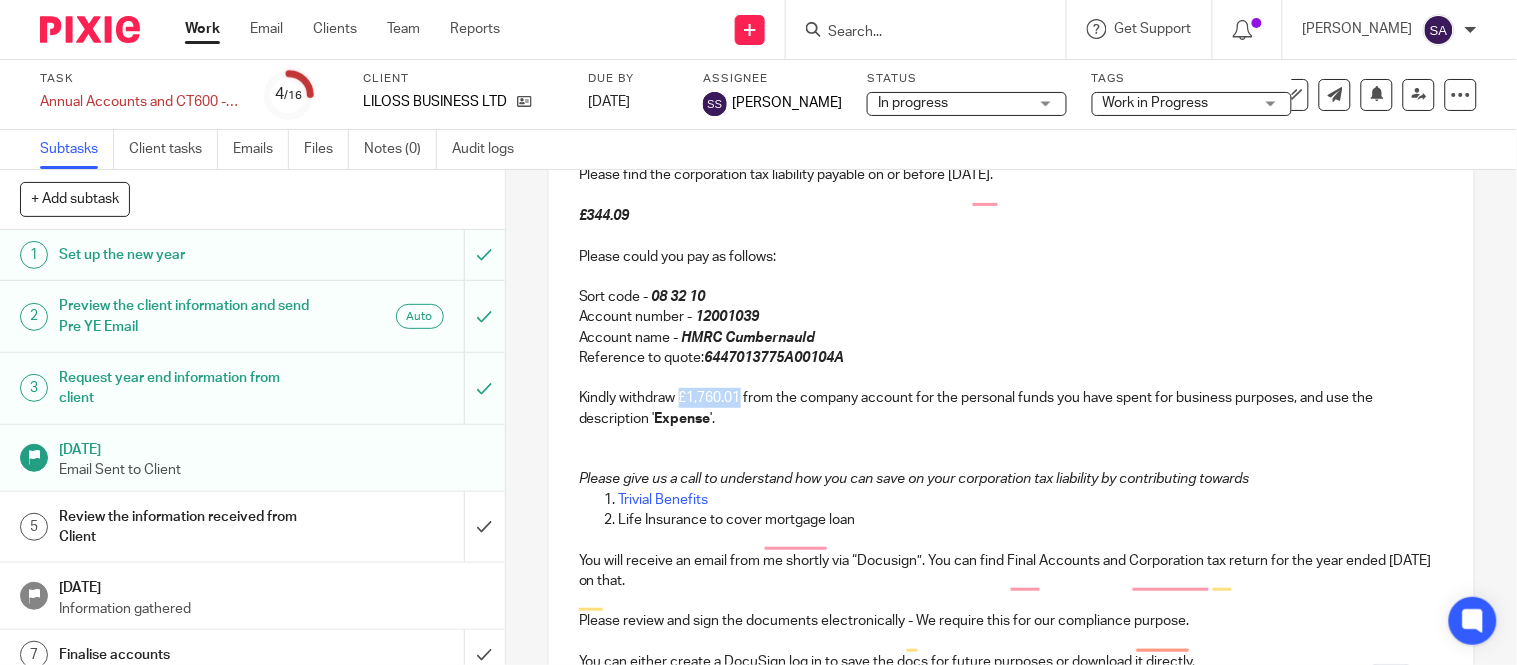 drag, startPoint x: 736, startPoint y: 417, endPoint x: 677, endPoint y: 417, distance: 59 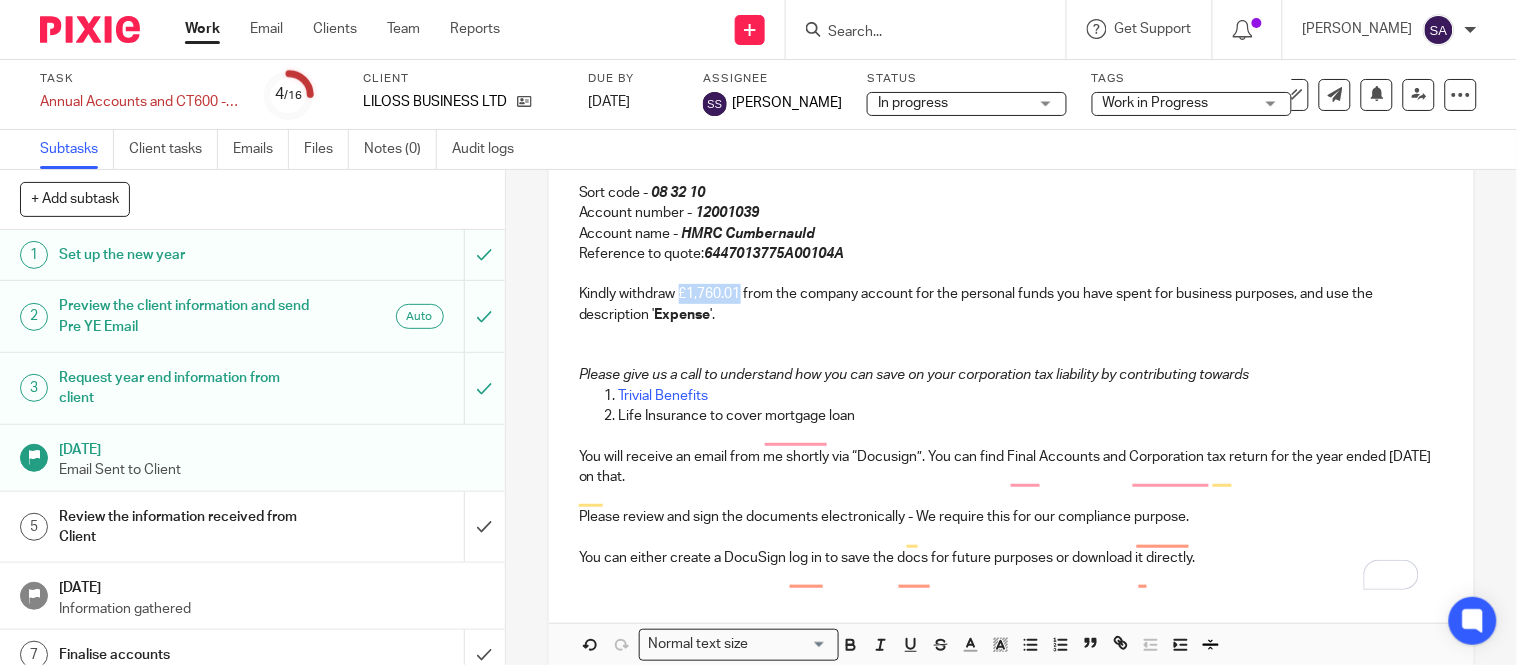 scroll, scrollTop: 691, scrollLeft: 0, axis: vertical 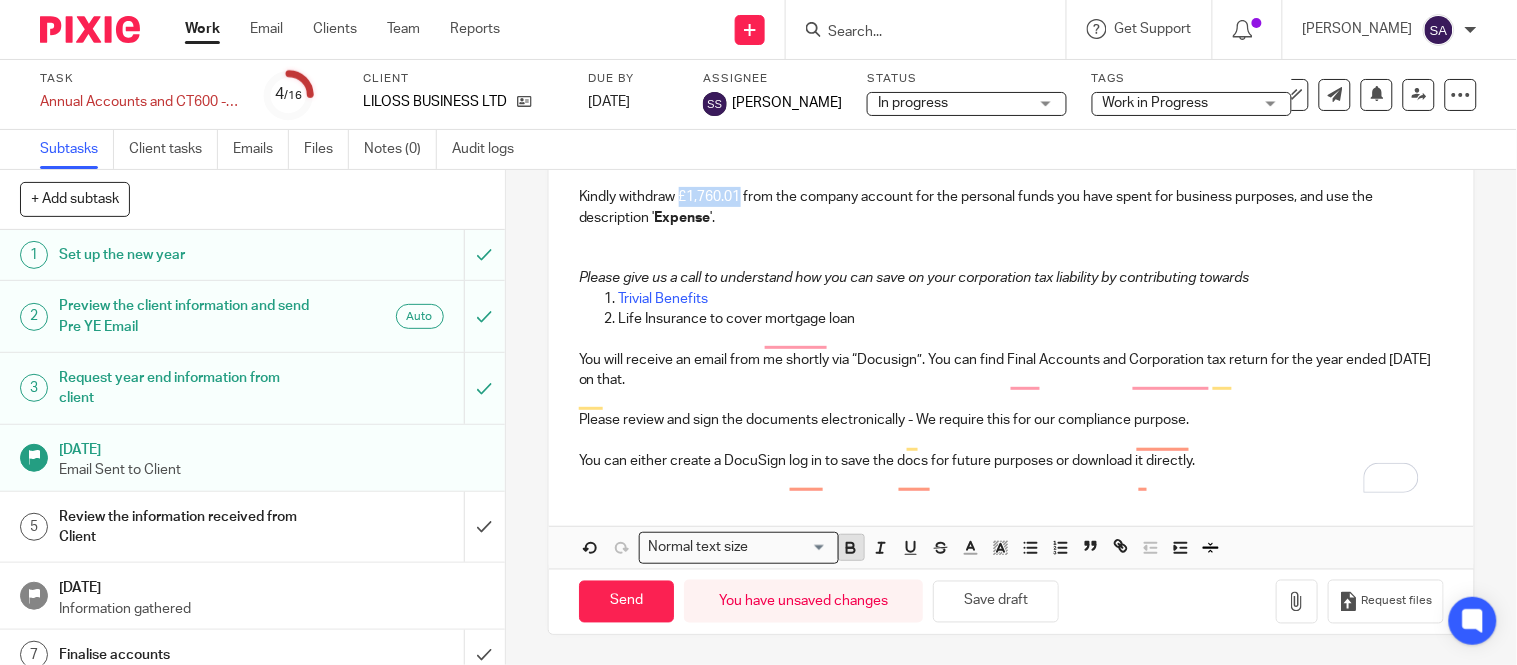 click 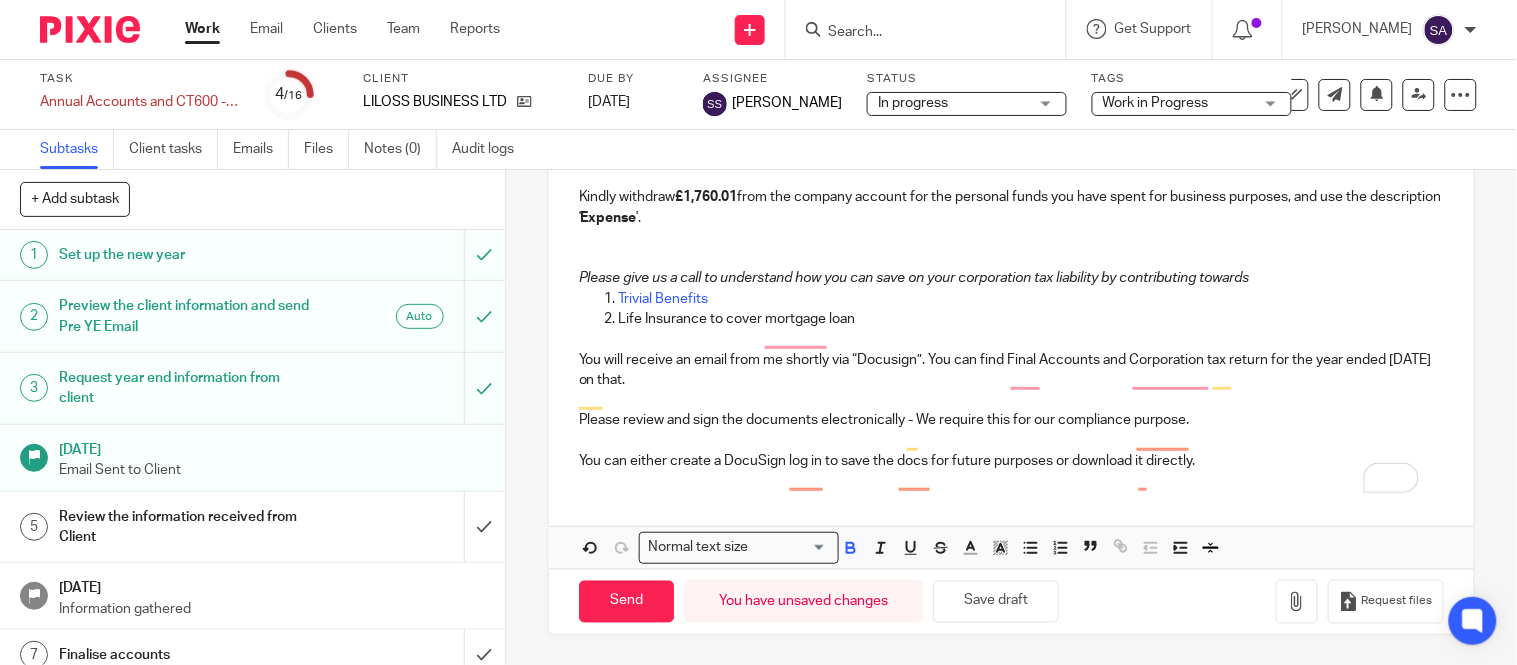 click at bounding box center (1011, 258) 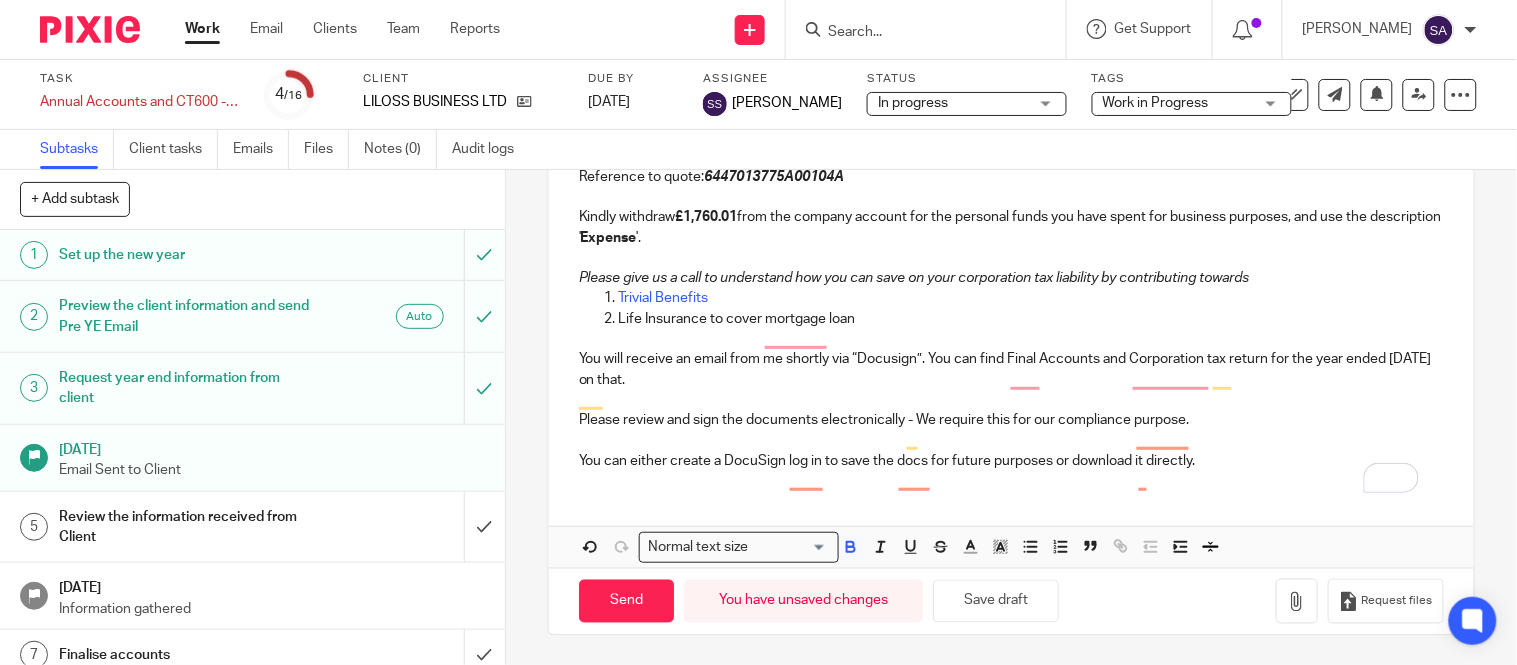 scroll, scrollTop: 671, scrollLeft: 0, axis: vertical 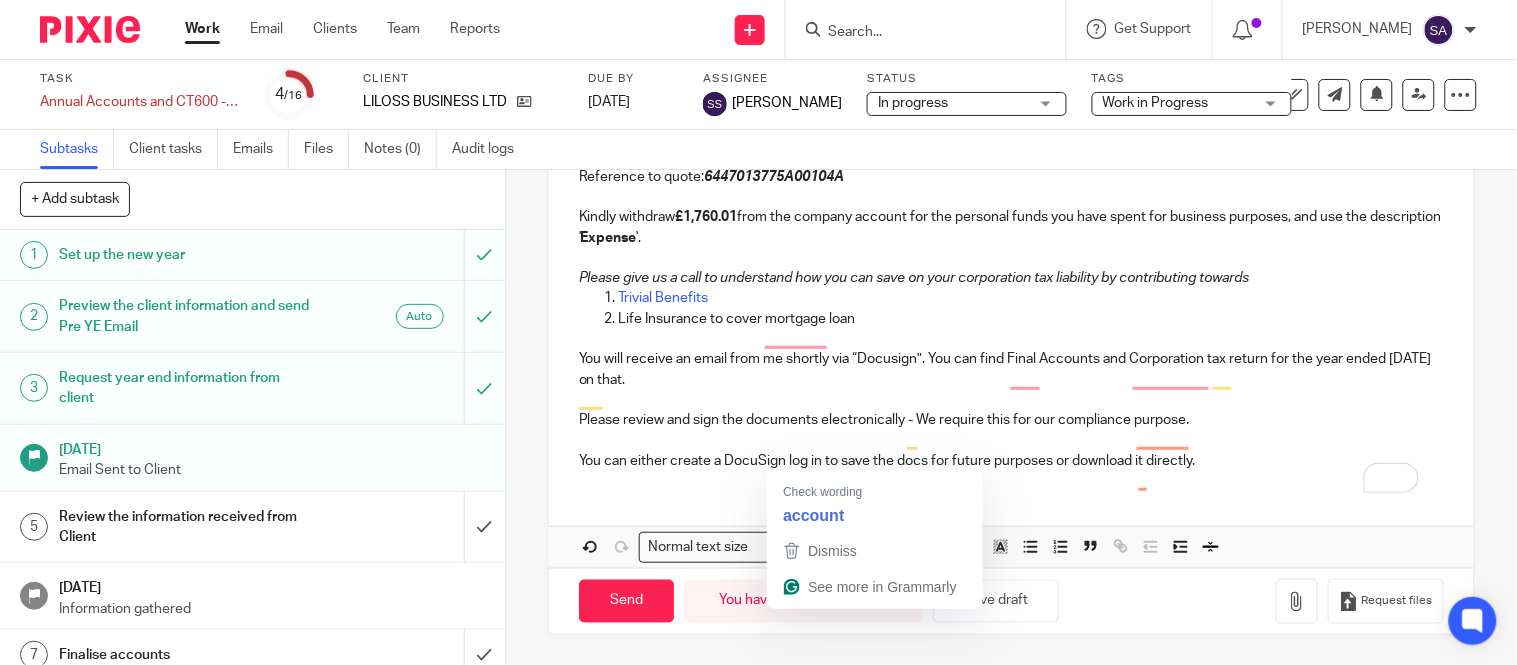 click on "Hi [PERSON_NAME],   Hope you are well.   Please find below a summary of your account for the year ended [DATE] .   Sales during the year were £20k and the profit before tax generated during the year was around £ 2.1k. Corporation Tax payable is £ 0.3k   Please find the corporation tax liability payable on or before [DATE].   £344.09   Please could you pay as follows:   Sort code -   08 32 10 Account number -   [FINANCIAL_ID] Account name   -   HMRC Cumbernauld Reference to quote:  6447013775A00104A Kindly withdraw  £1,760.01  from the company account for the personal funds you have spent for business purposes, and use the description ' Expense '.   Please give us a call to understand how you can save on your corporation tax liability by contributing towards Trivial Benefits Life Insurance to cover mortgage loan   You will receive an email from me shortly via “Docusign”. You can find Final Accounts and Corporation tax return for the year ended [DATE] on that." at bounding box center [1011, 185] 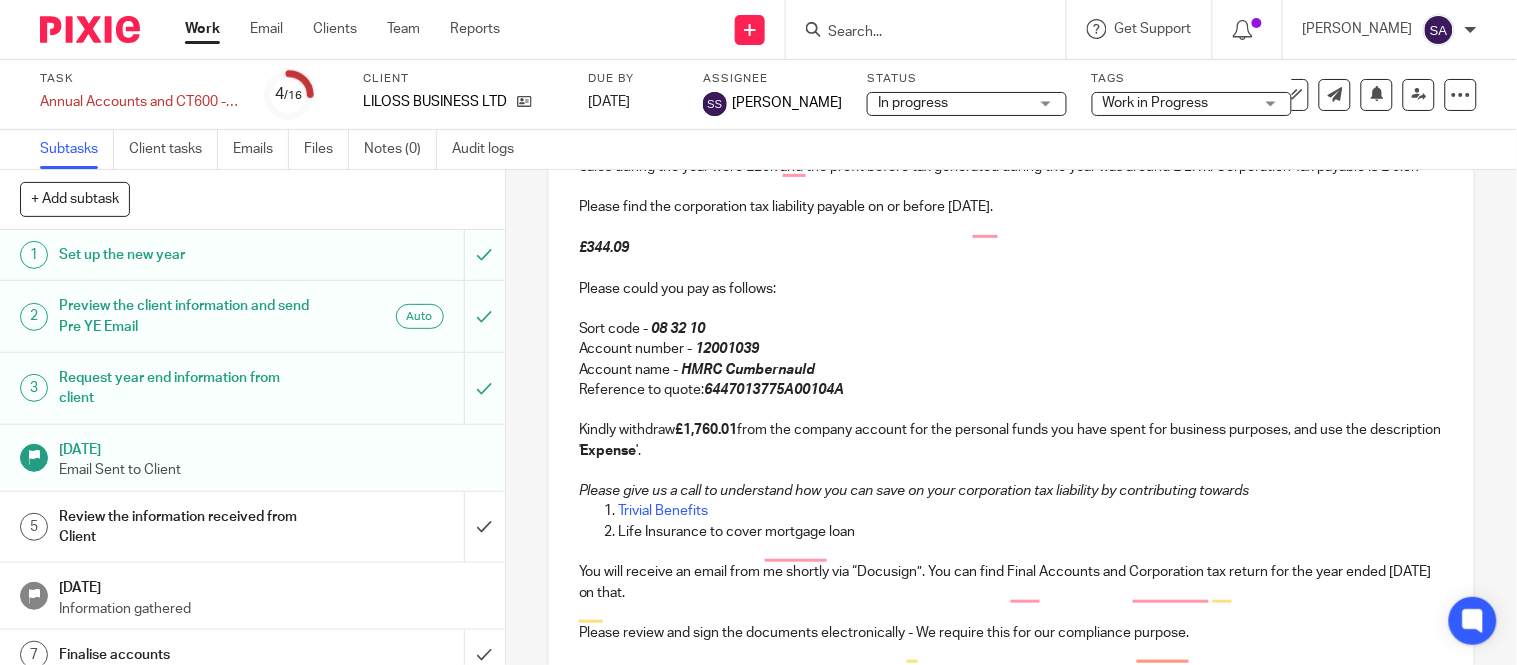 scroll, scrollTop: 671, scrollLeft: 0, axis: vertical 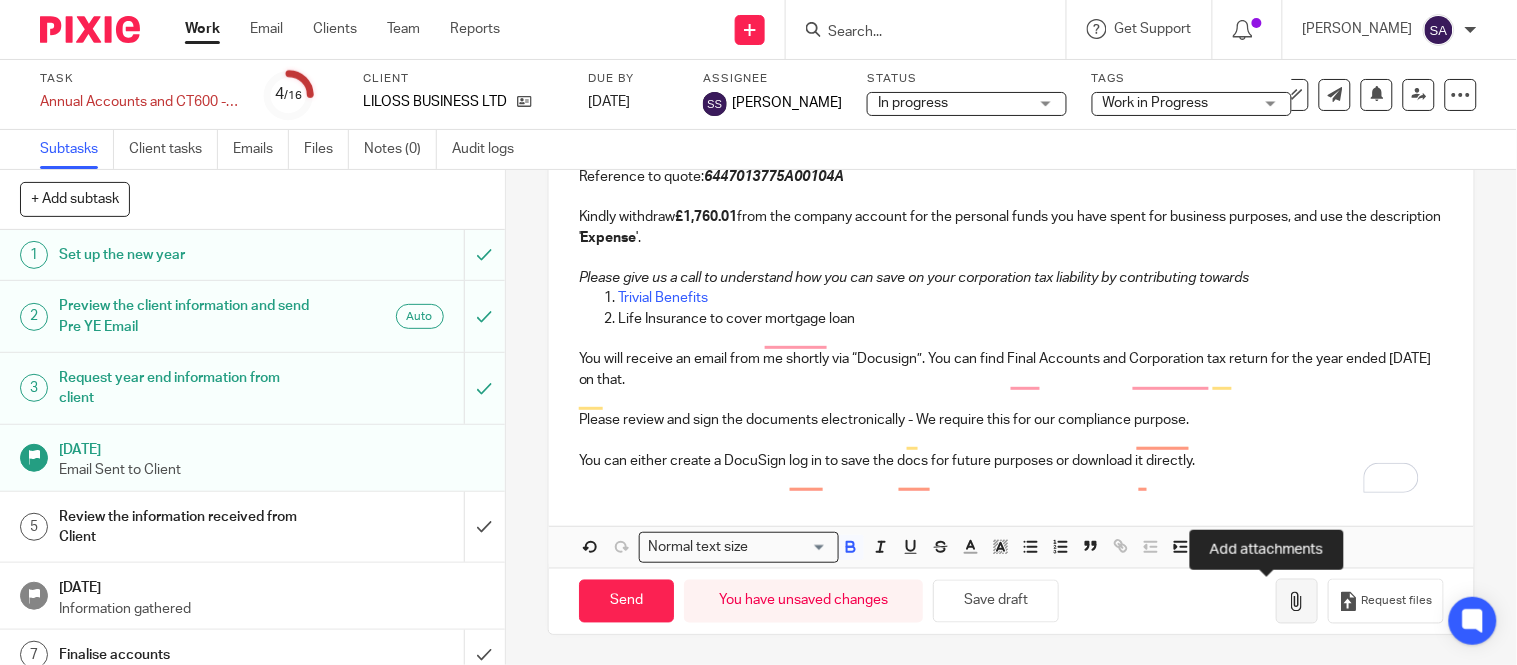 click at bounding box center (1297, 601) 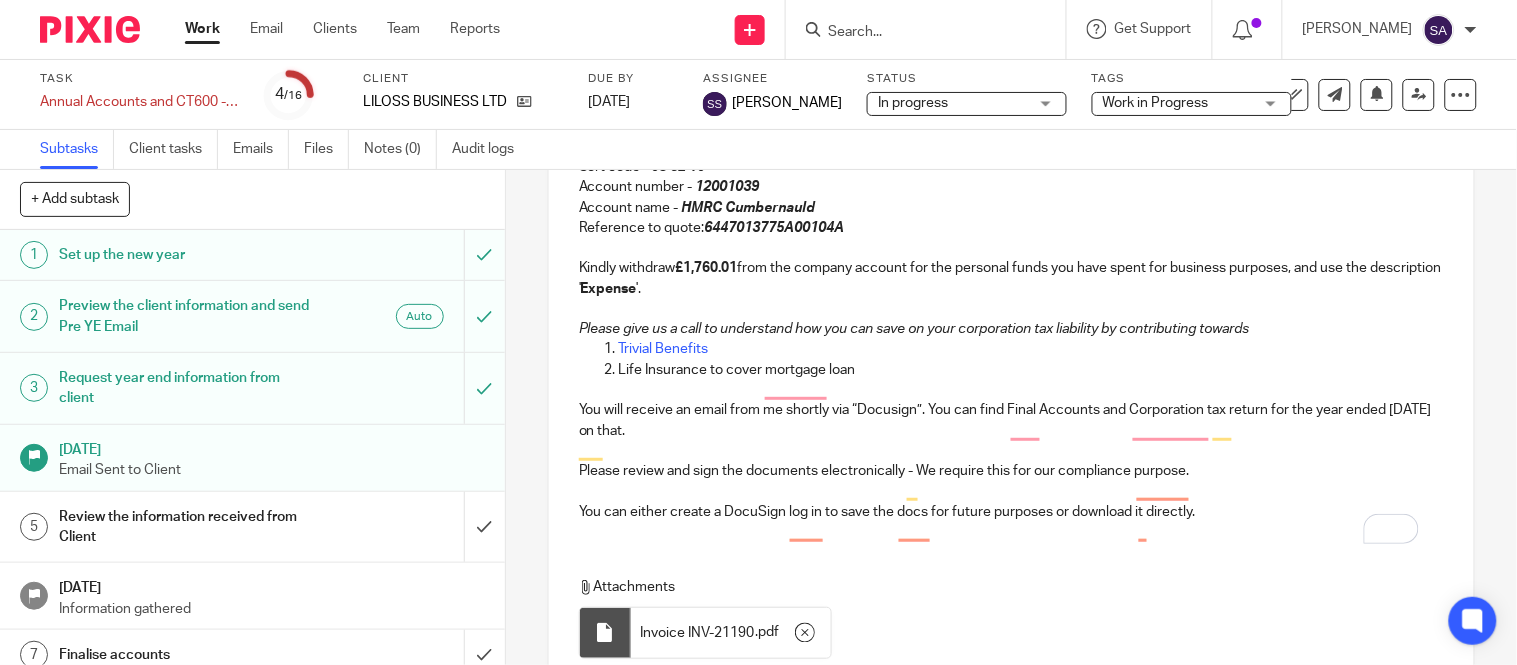 scroll, scrollTop: 561, scrollLeft: 0, axis: vertical 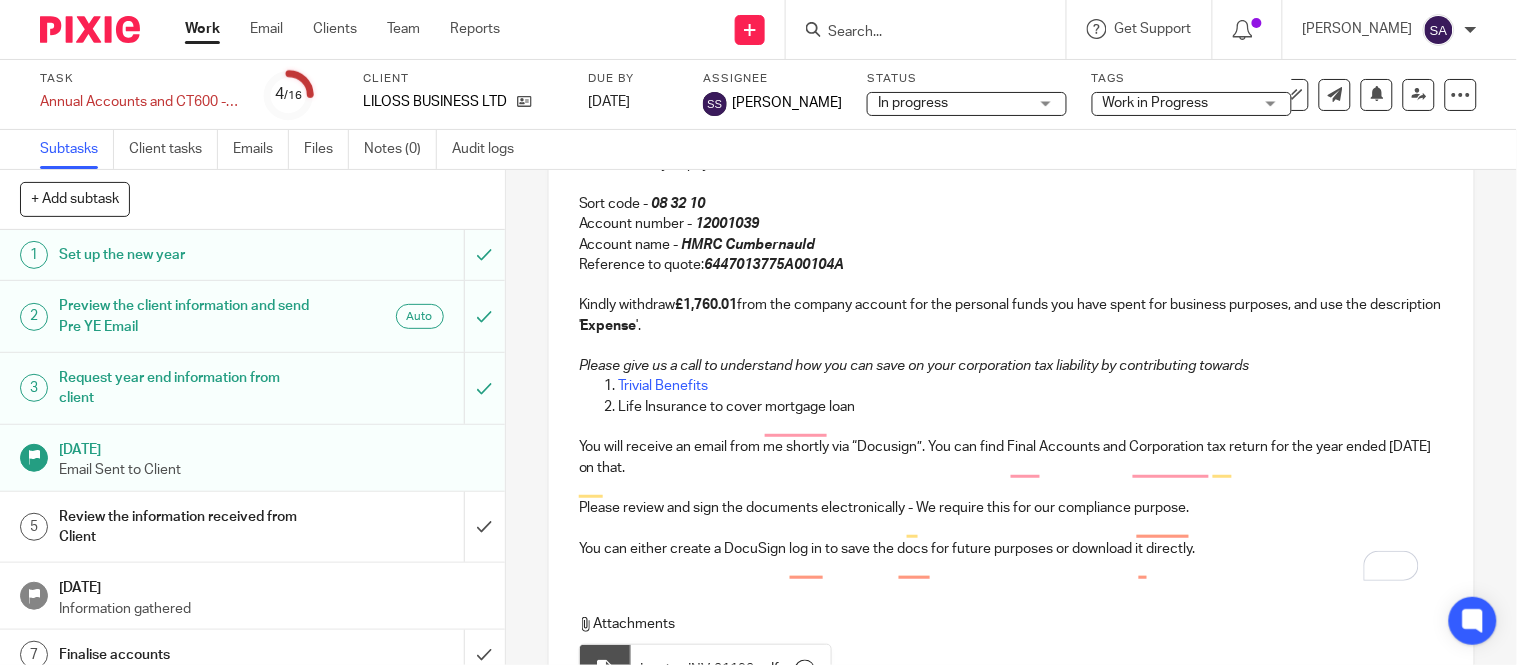 click on "Kindly withdraw  £1,760.01  from the company account for the personal funds you have spent for business purposes, and use the description ' Expense '." at bounding box center (1011, 315) 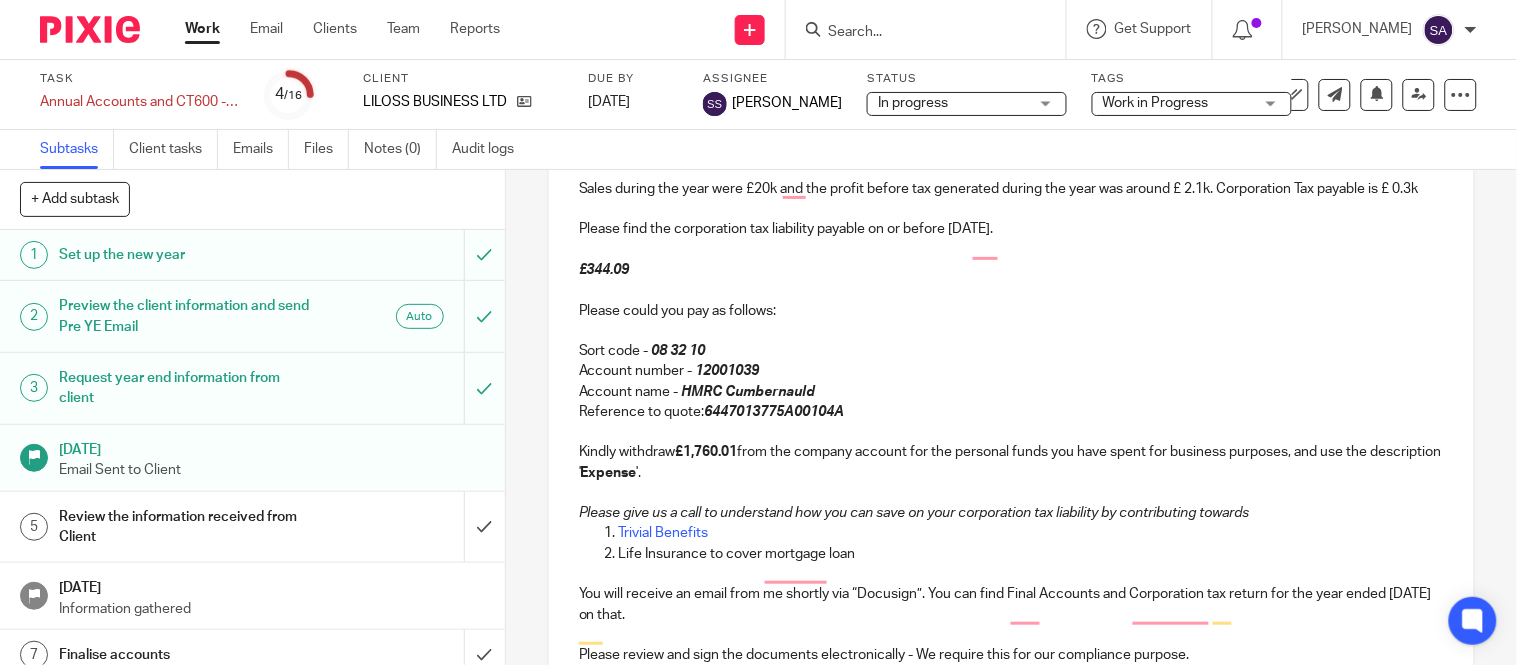 scroll, scrollTop: 450, scrollLeft: 0, axis: vertical 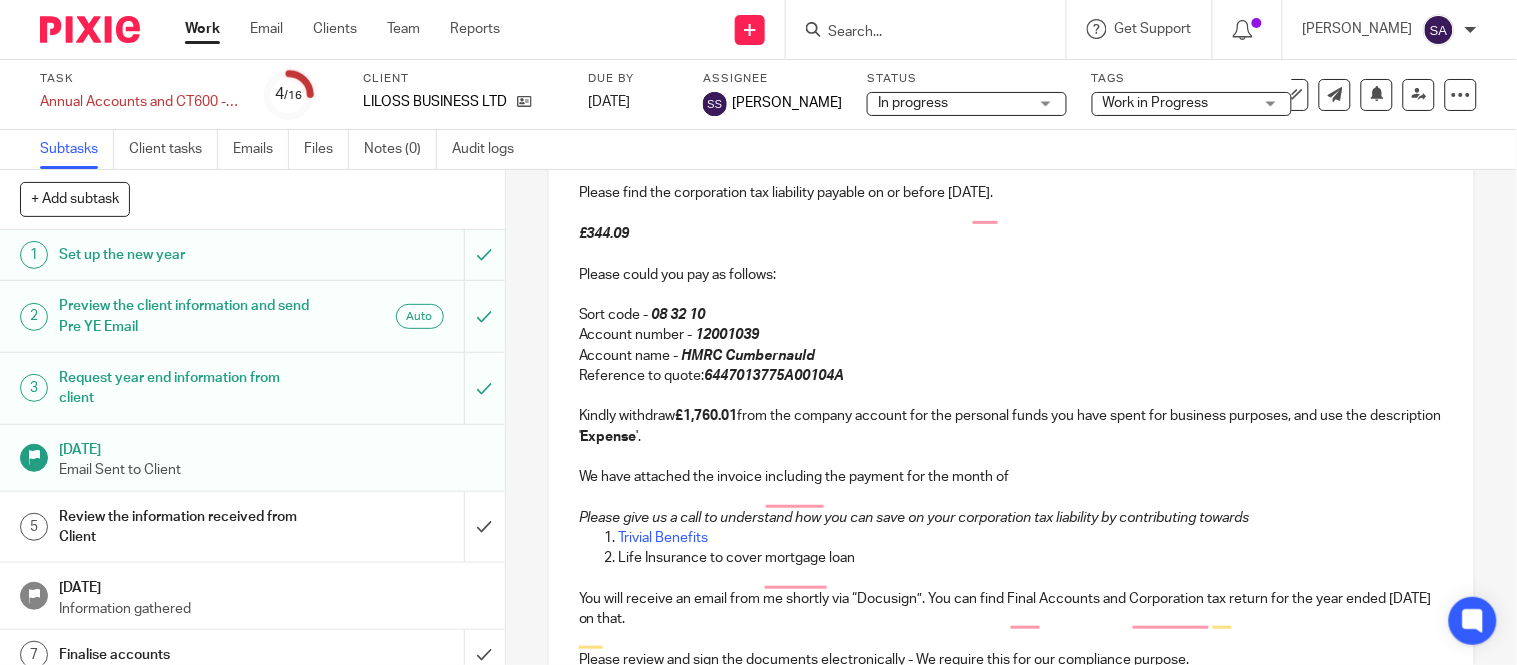 drag, startPoint x: 1010, startPoint y: 500, endPoint x: 982, endPoint y: 502, distance: 28.071337 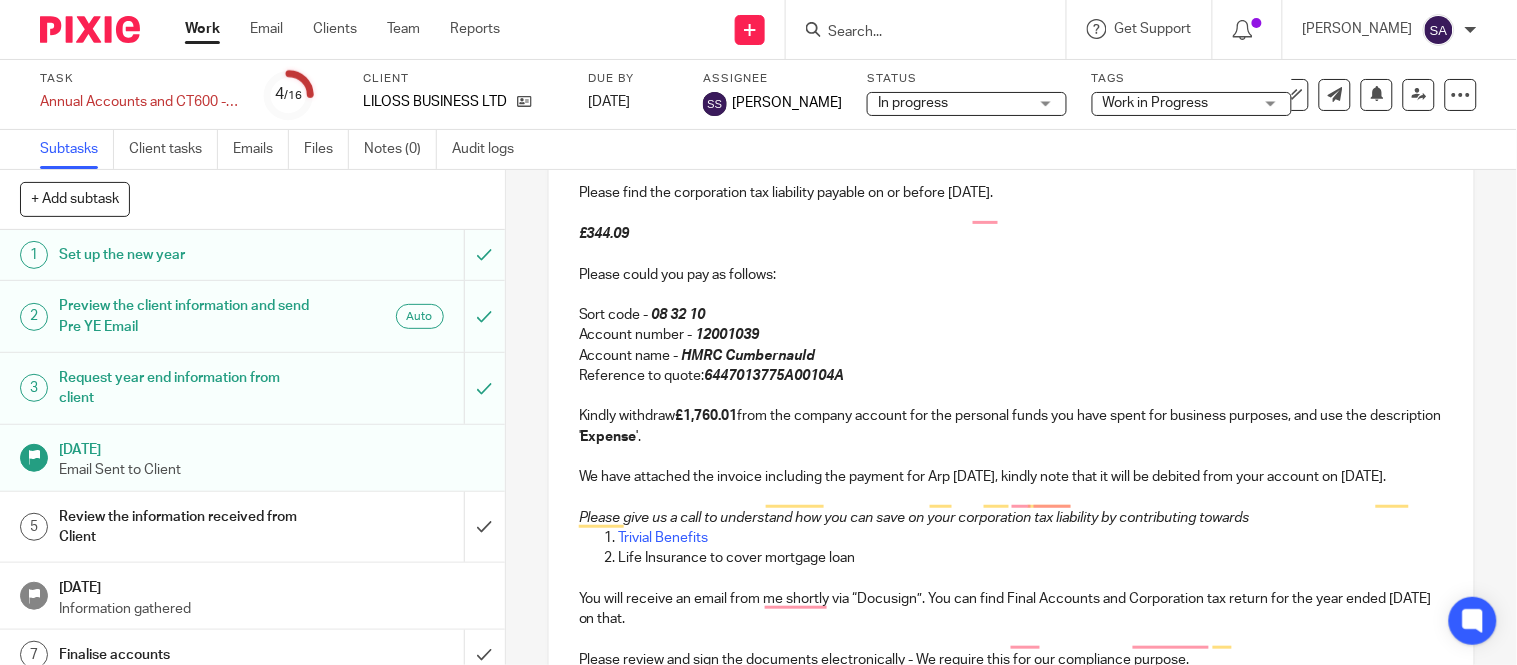 drag, startPoint x: 678, startPoint y: 526, endPoint x: 572, endPoint y: 500, distance: 109.14211 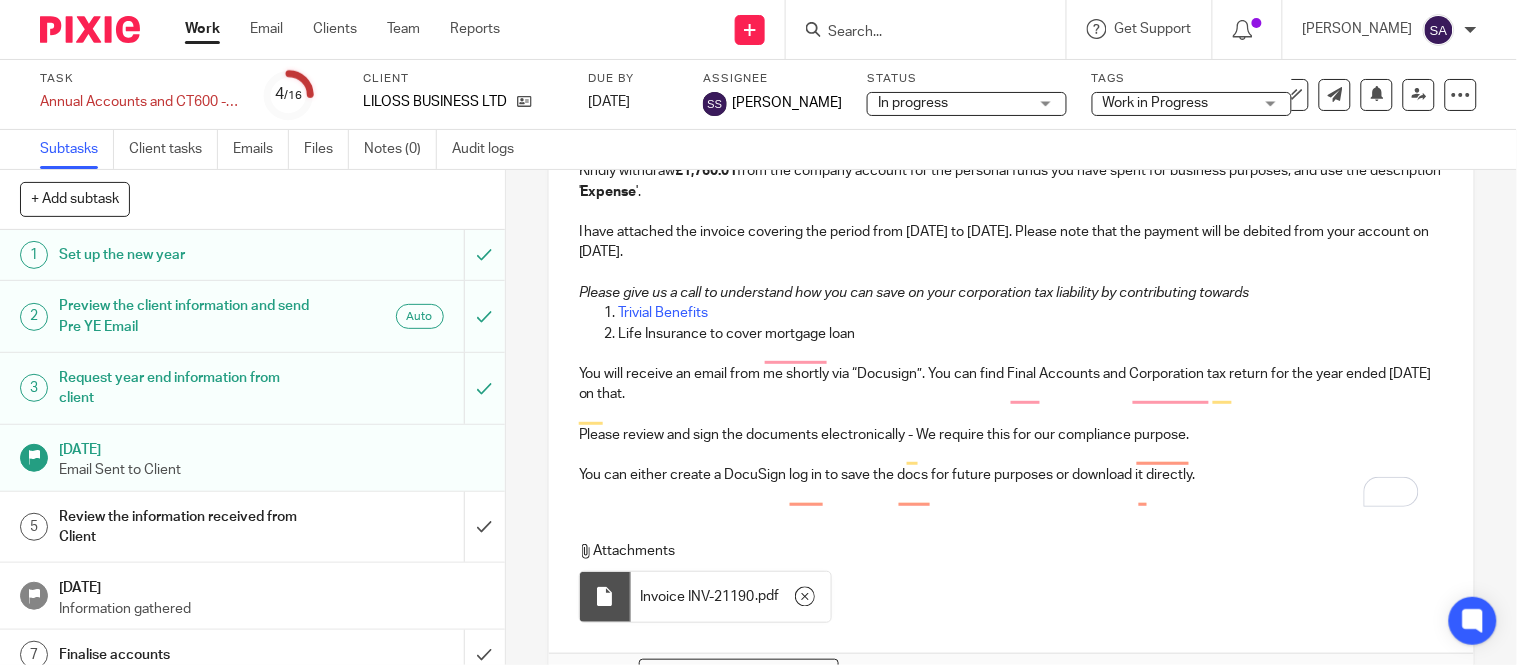 scroll, scrollTop: 844, scrollLeft: 0, axis: vertical 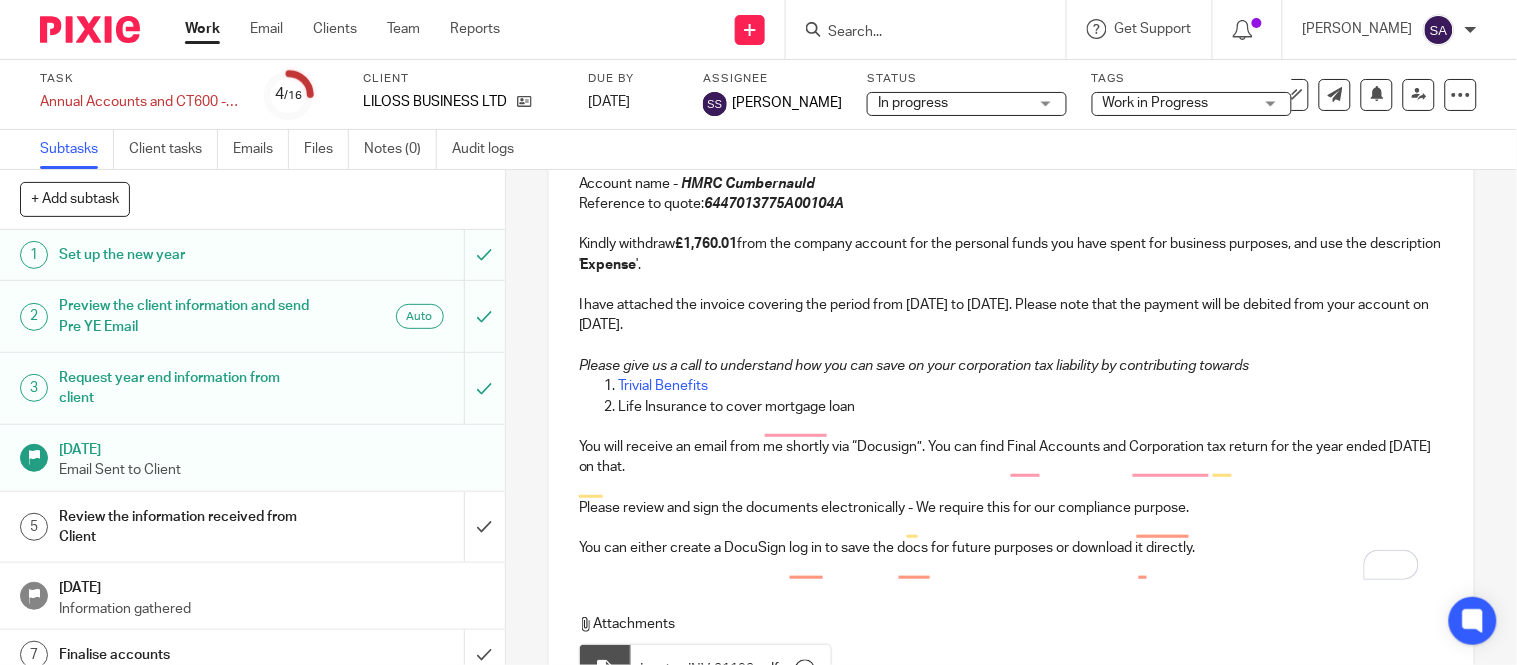click on "Kindly withdraw  £1,760.01  from the company account for the personal funds you have spent for business purposes, and use the description ' Expense '." at bounding box center (1011, 254) 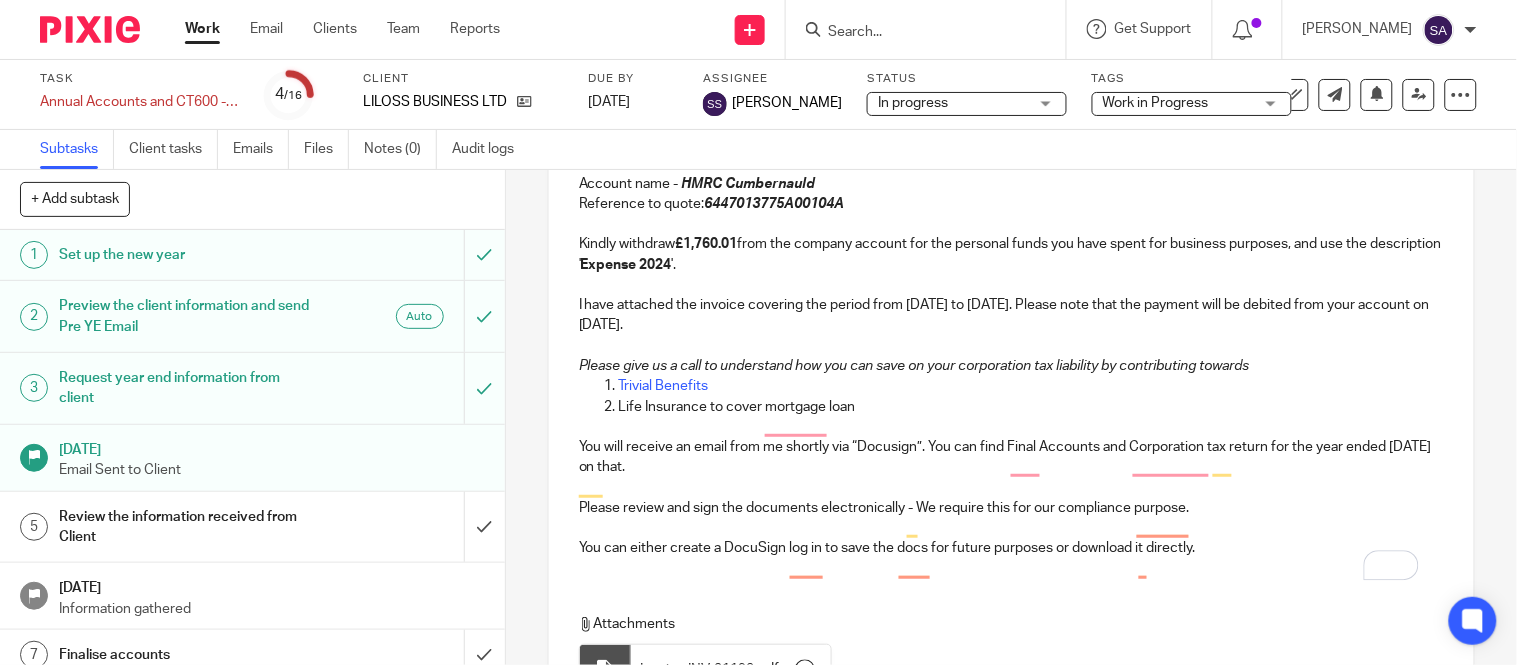 click on "Kindly withdraw  £1,760.01  from the company account for the personal funds you have spent for business purposes, and use the description ' Expense 2024 '." at bounding box center [1011, 254] 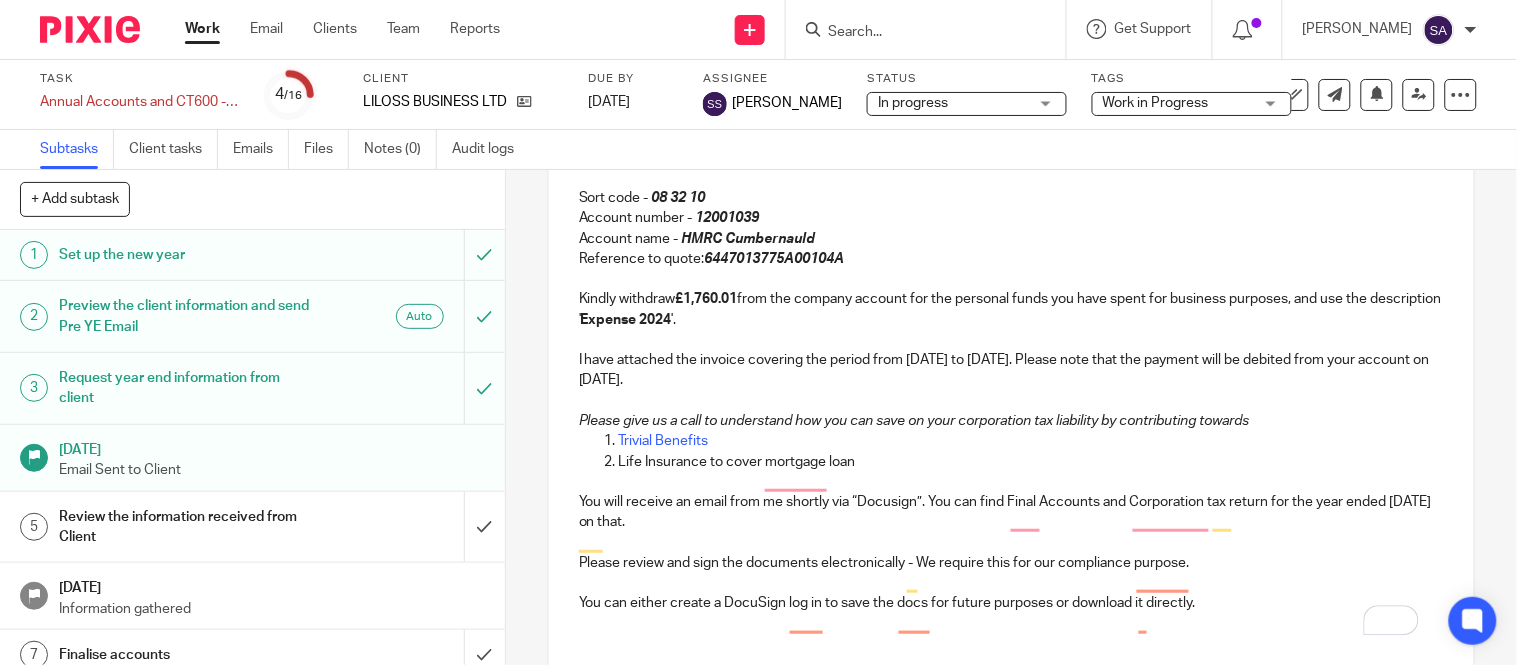 scroll, scrollTop: 566, scrollLeft: 0, axis: vertical 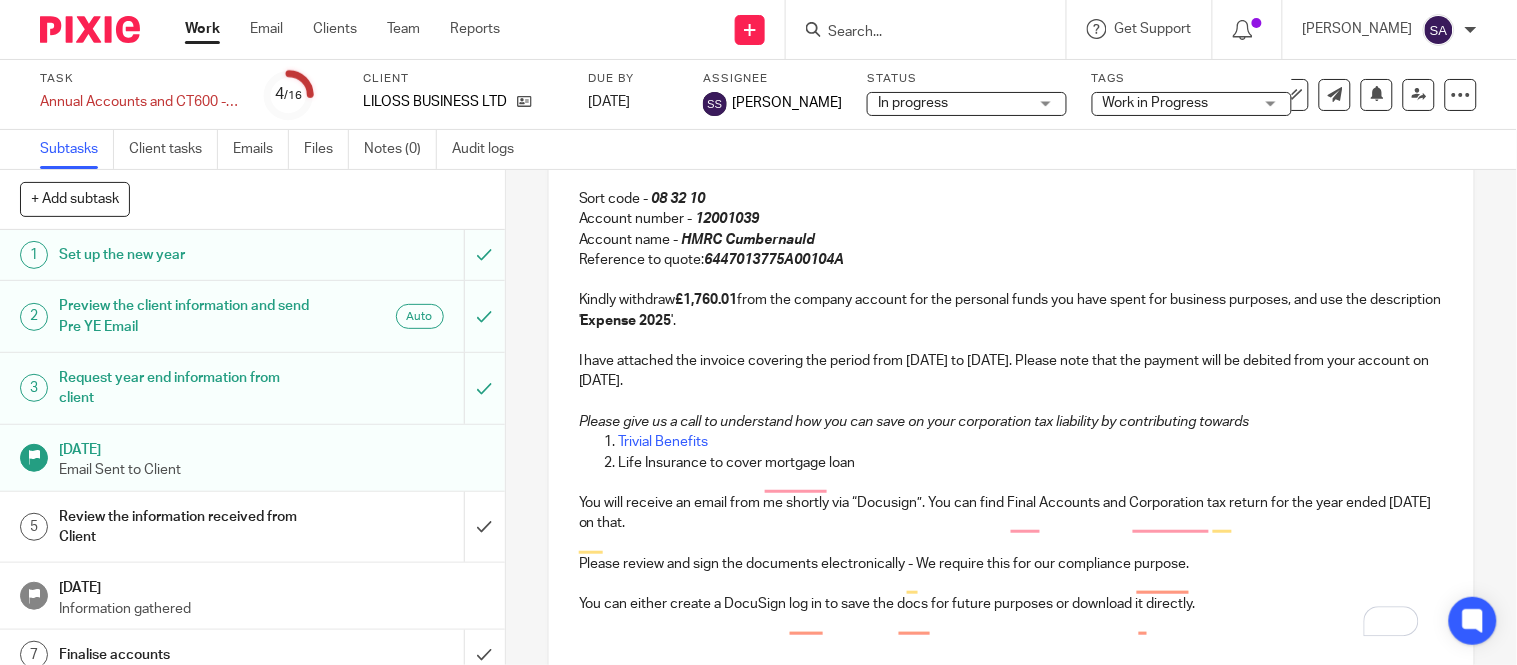 click on "£1,760.01" at bounding box center (707, 300) 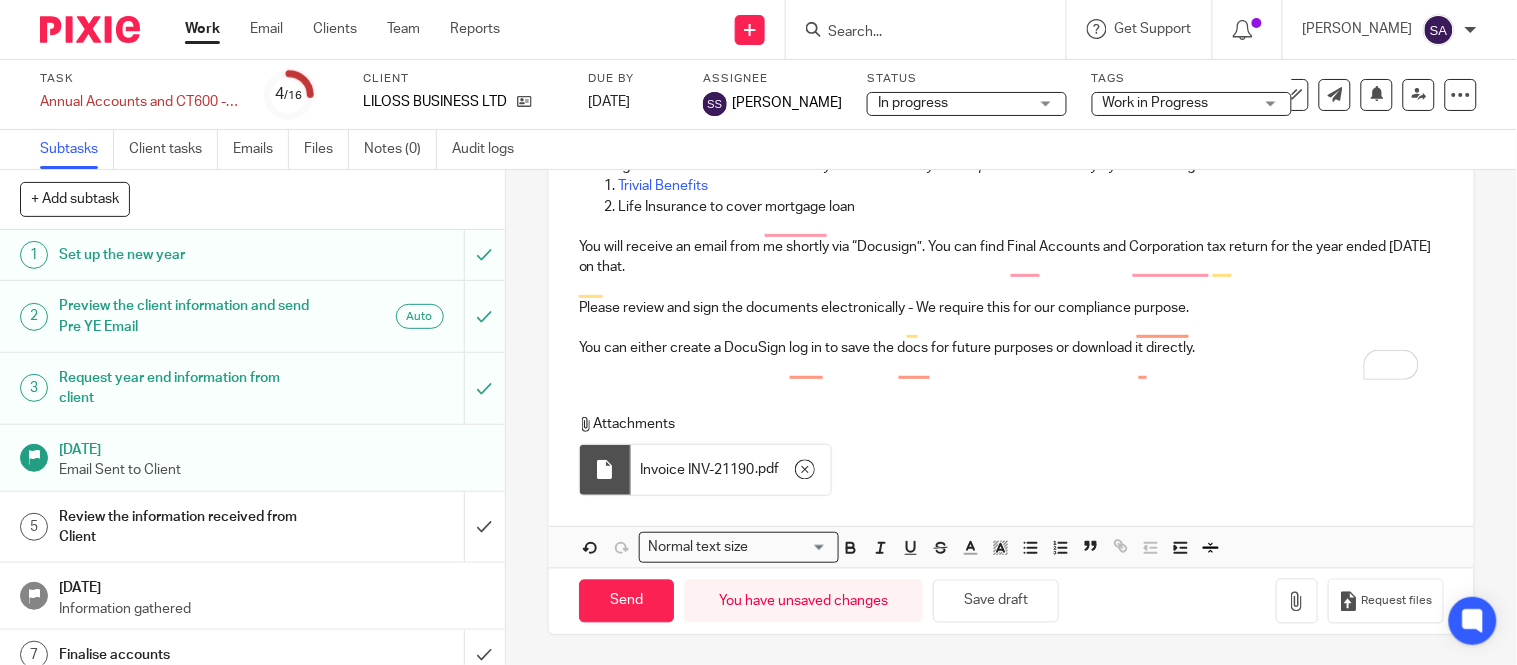 scroll, scrollTop: 844, scrollLeft: 0, axis: vertical 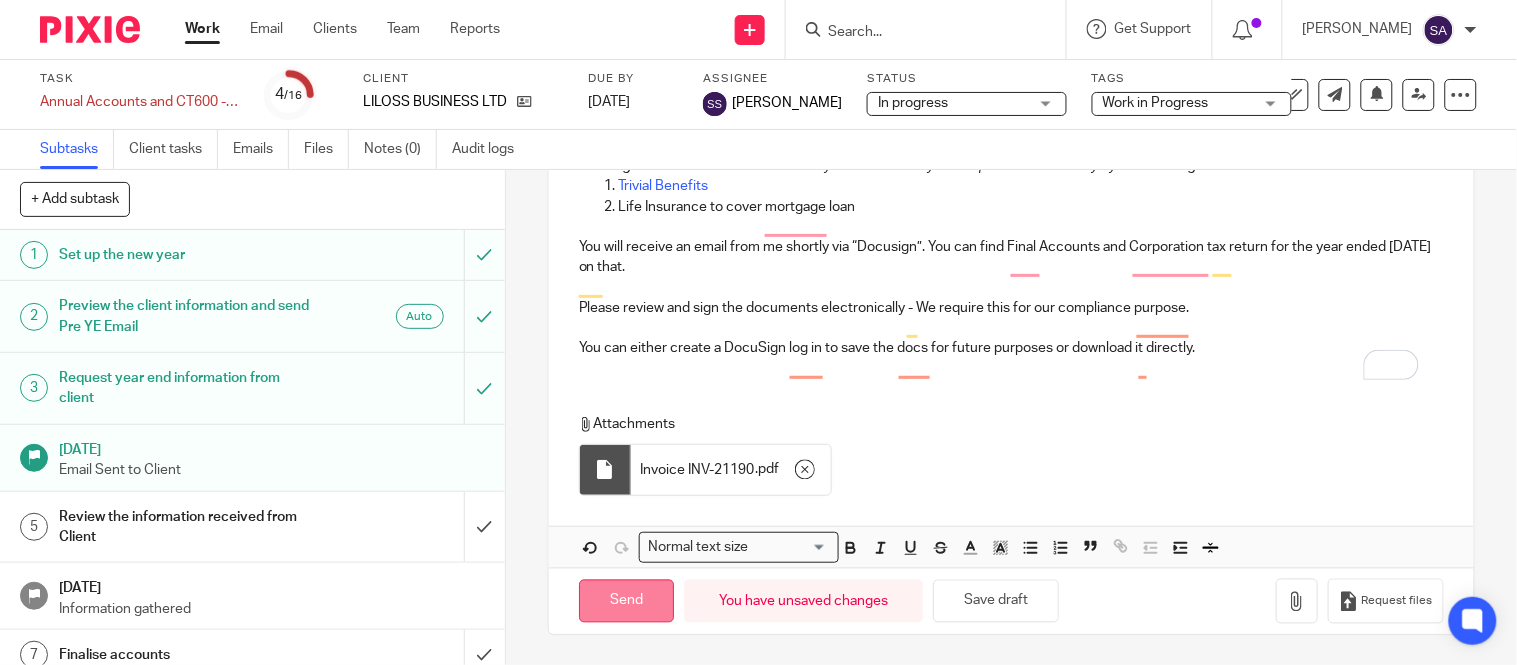 click on "Send" at bounding box center [626, 601] 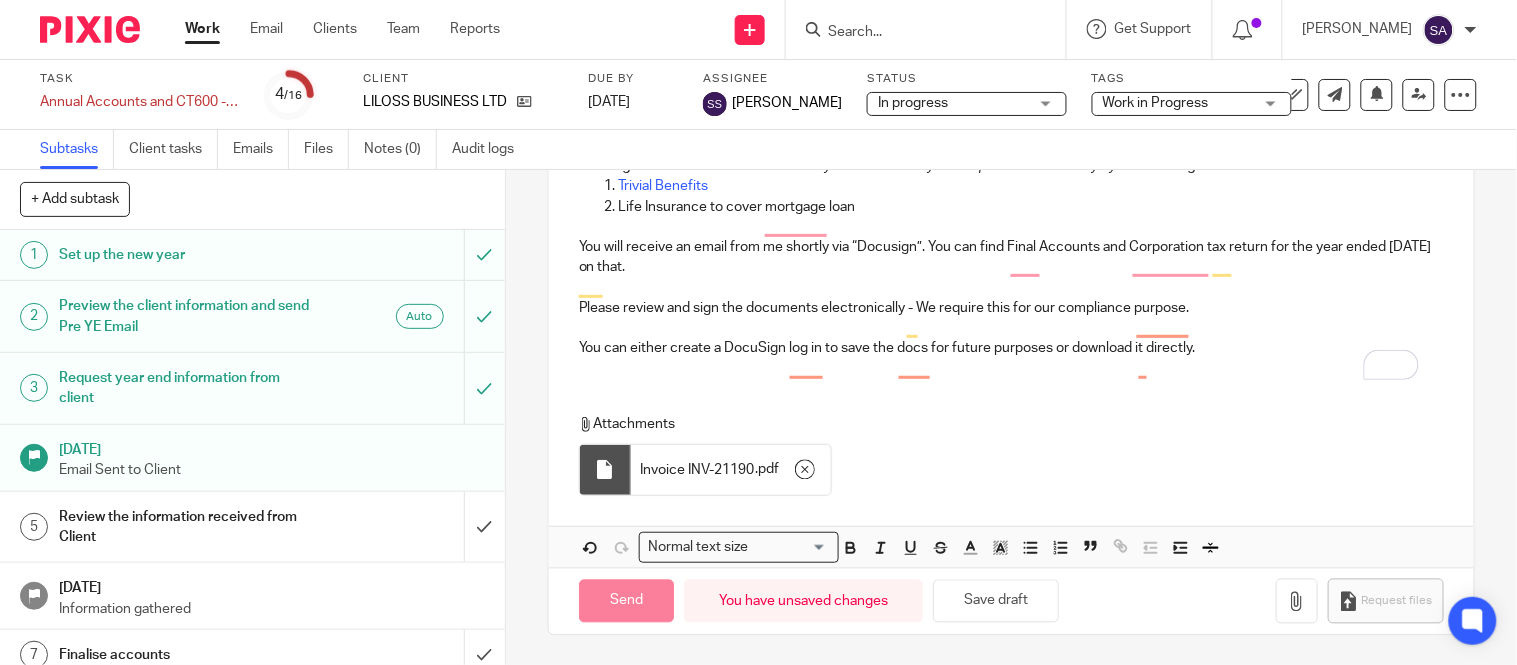 type on "Sent" 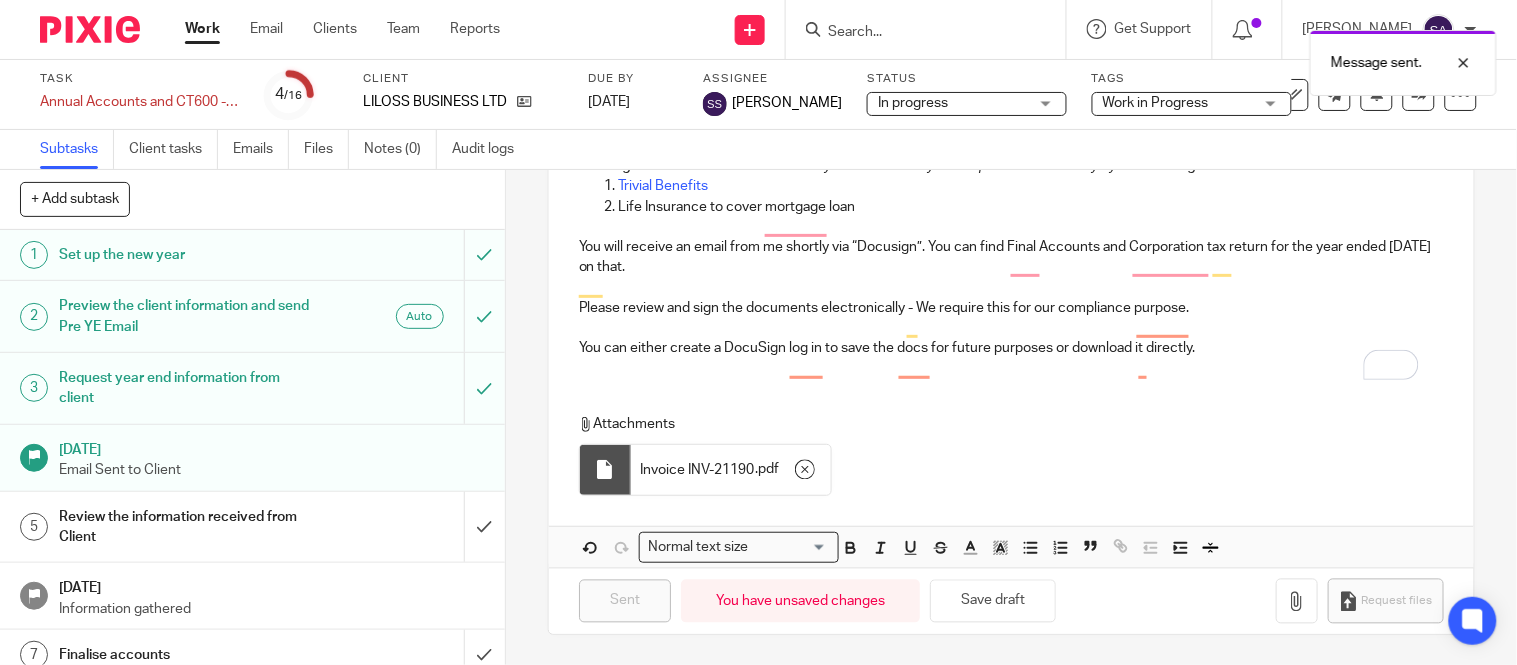 click on "In progress" at bounding box center (953, 103) 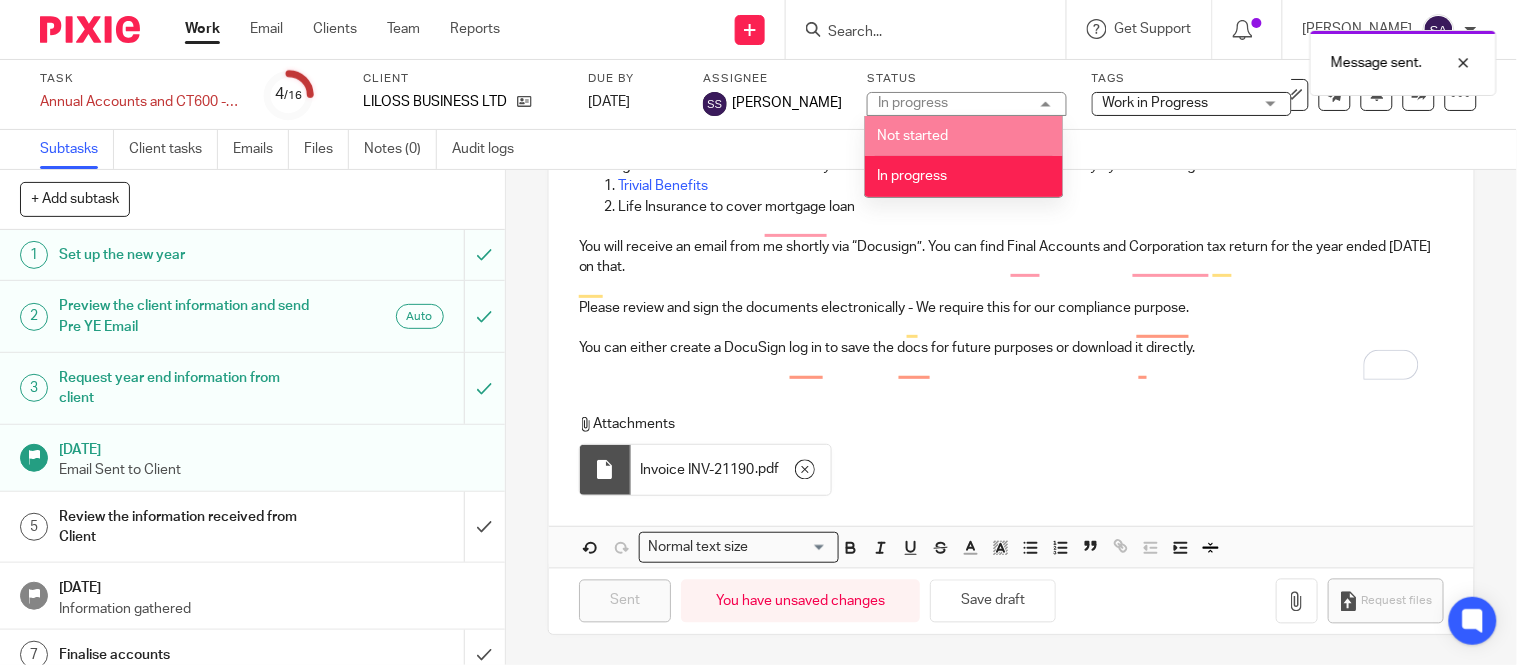 click on "Message sent." at bounding box center [1128, 58] 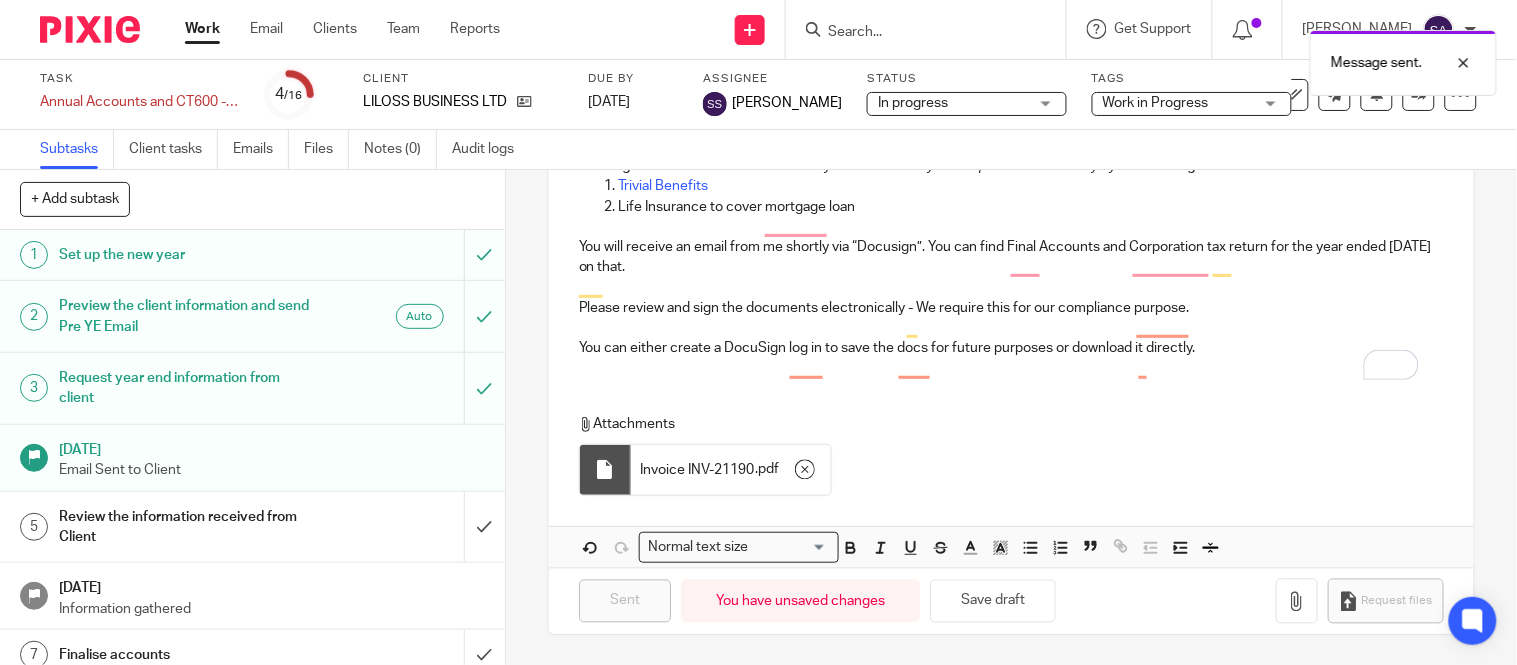 click on "Work in Progress" at bounding box center [1156, 103] 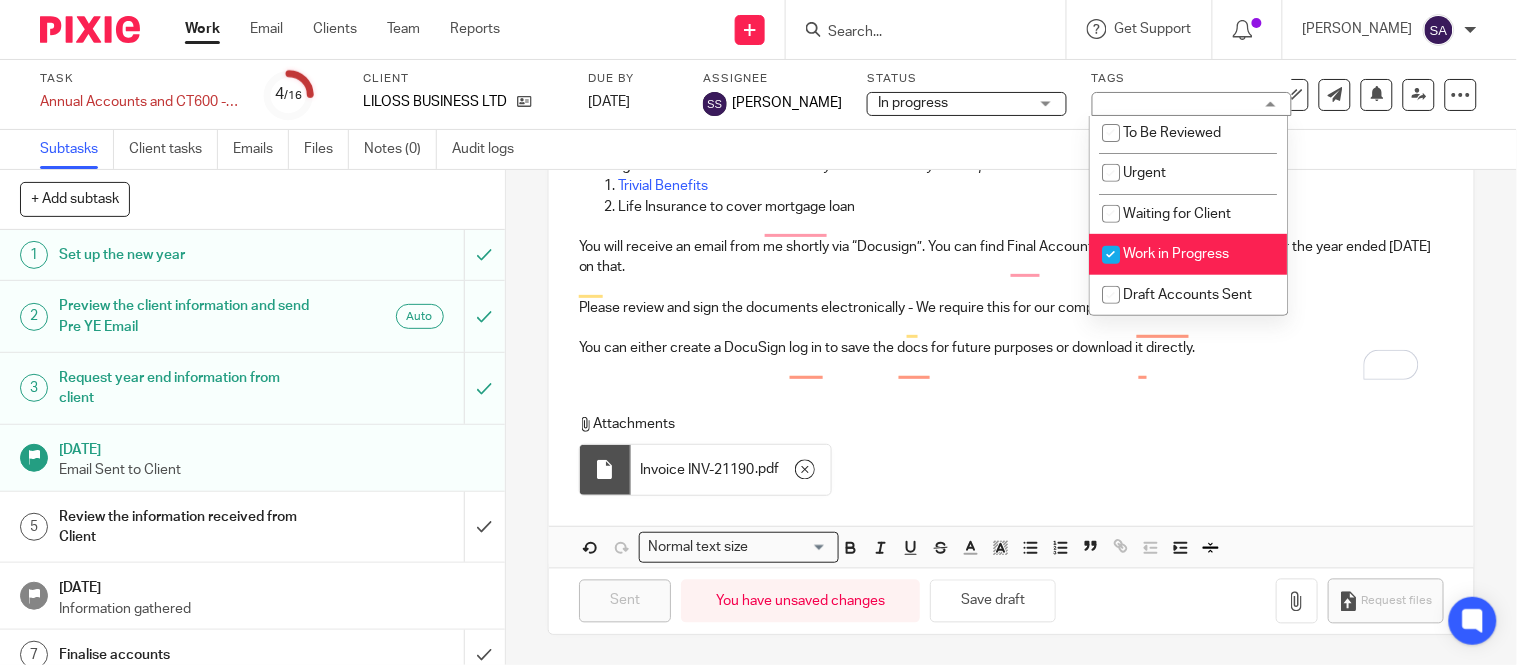 click on "Work in Progress" at bounding box center (1189, 254) 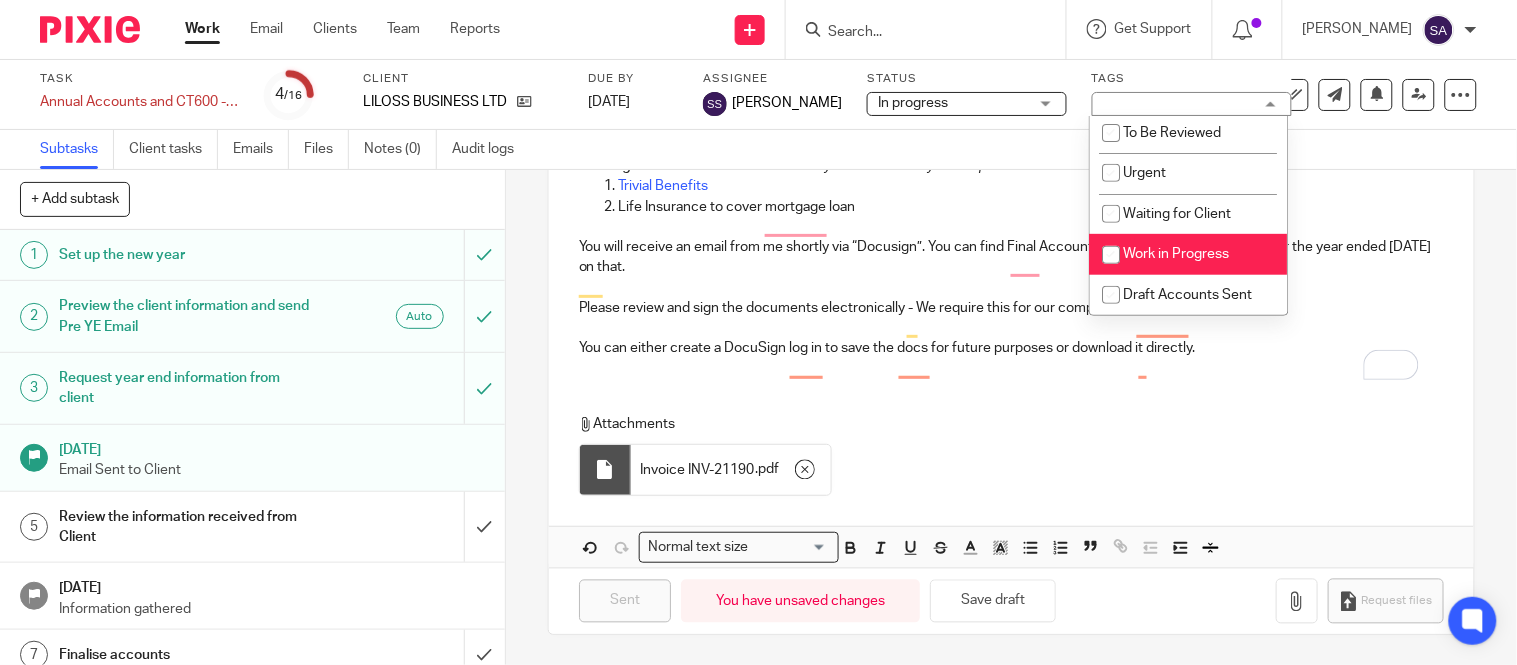 checkbox on "false" 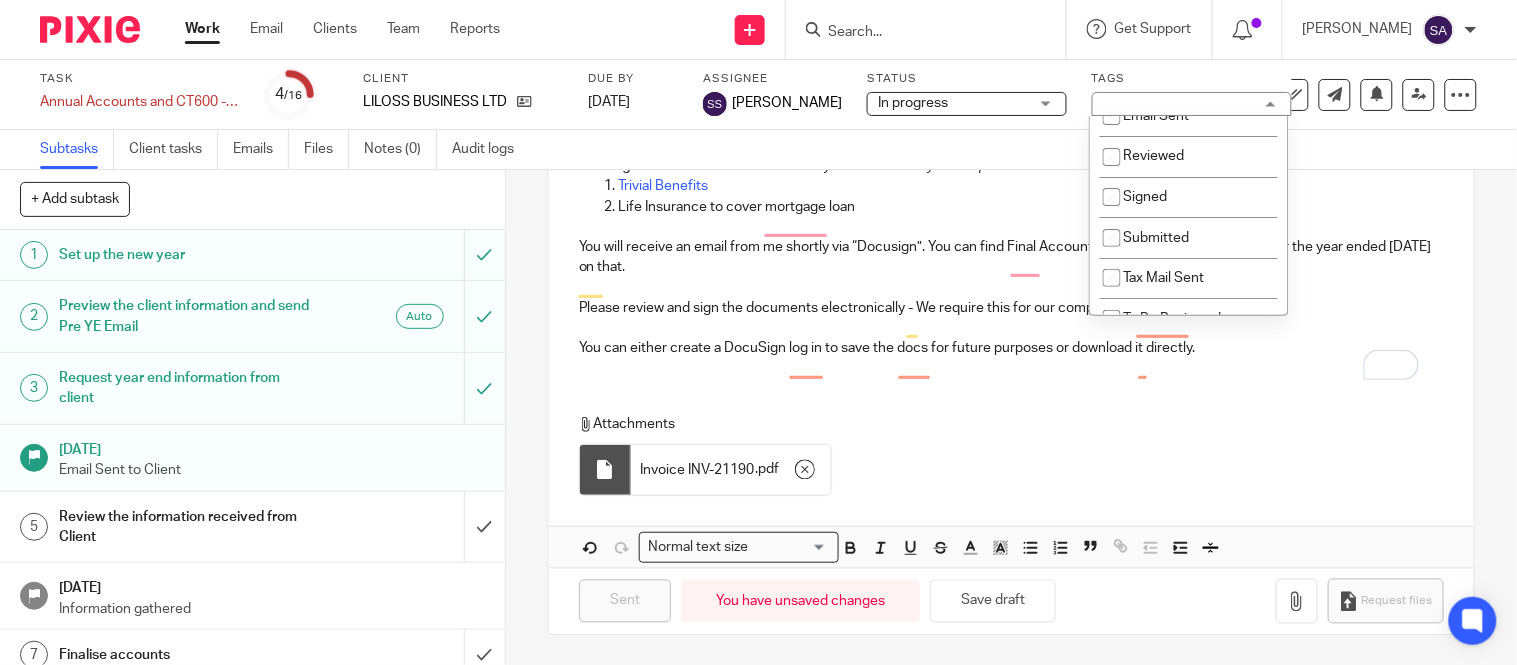 scroll, scrollTop: 0, scrollLeft: 0, axis: both 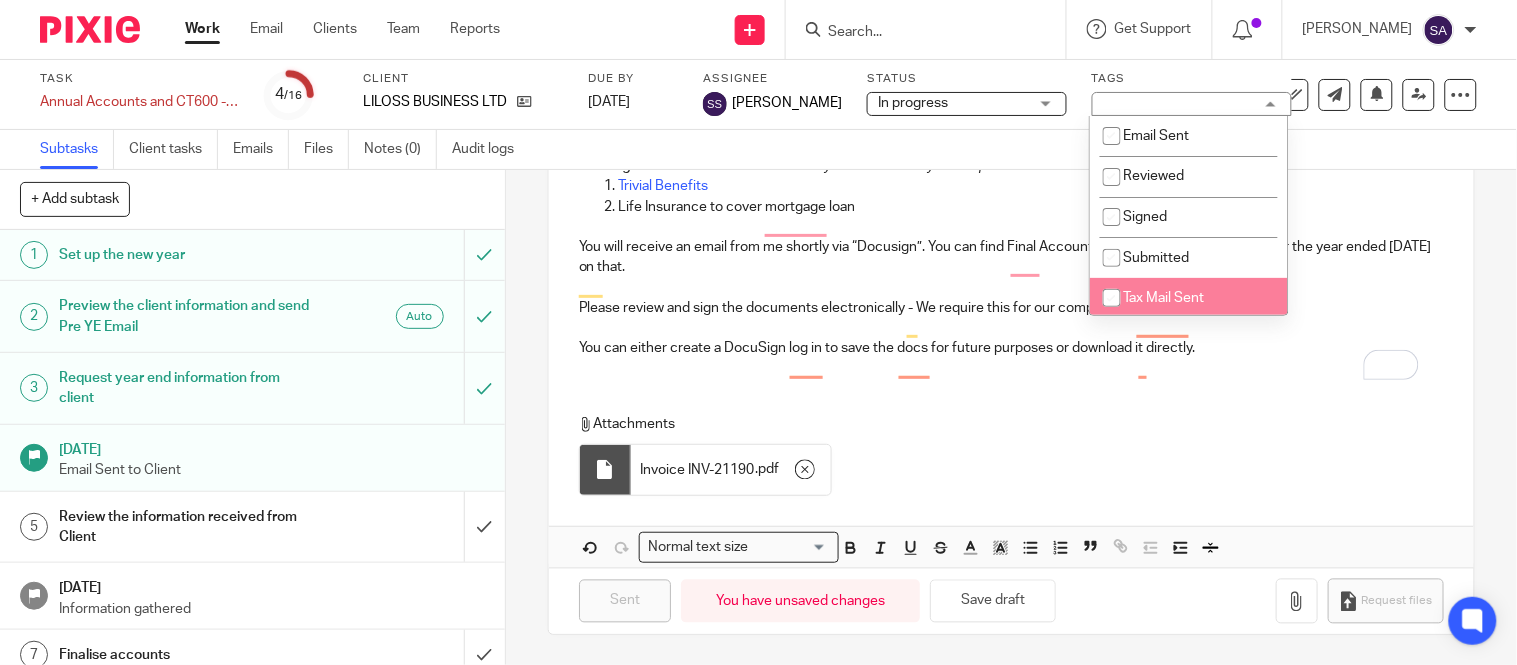 click at bounding box center (1112, 298) 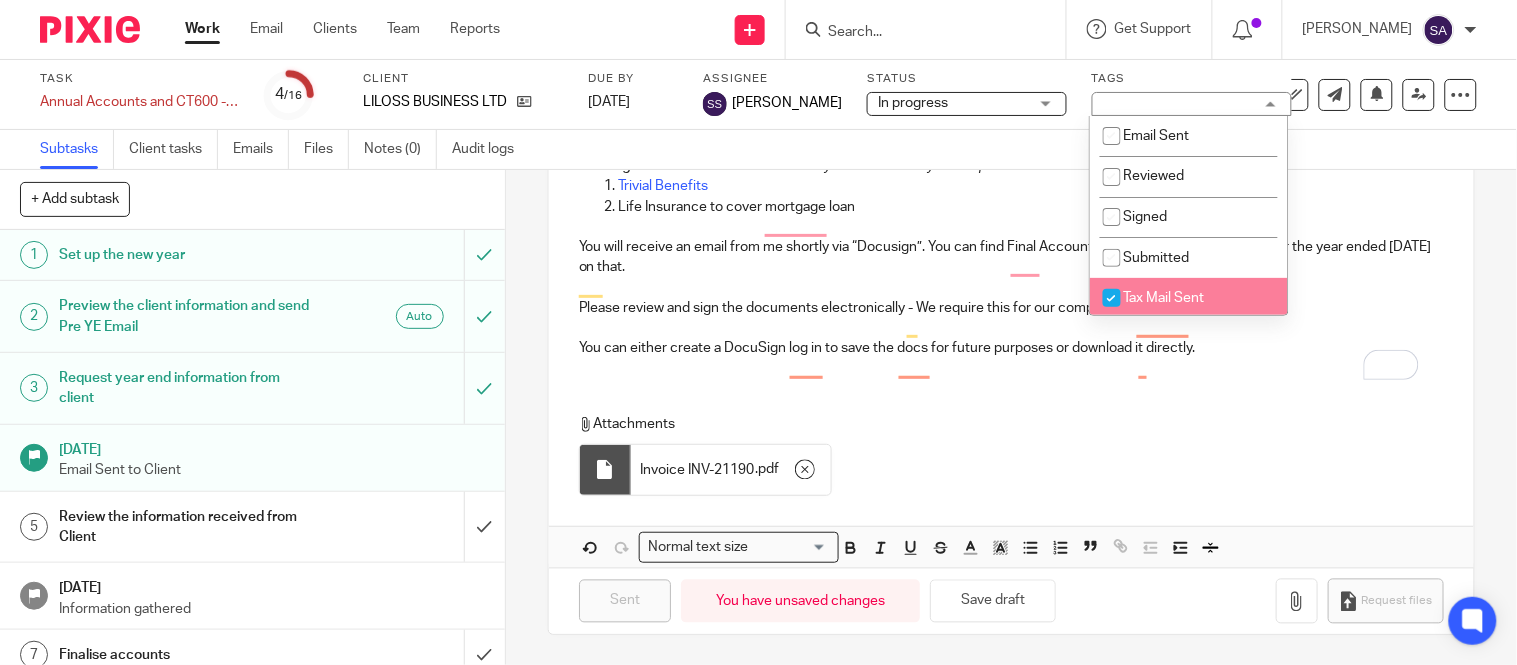 checkbox on "true" 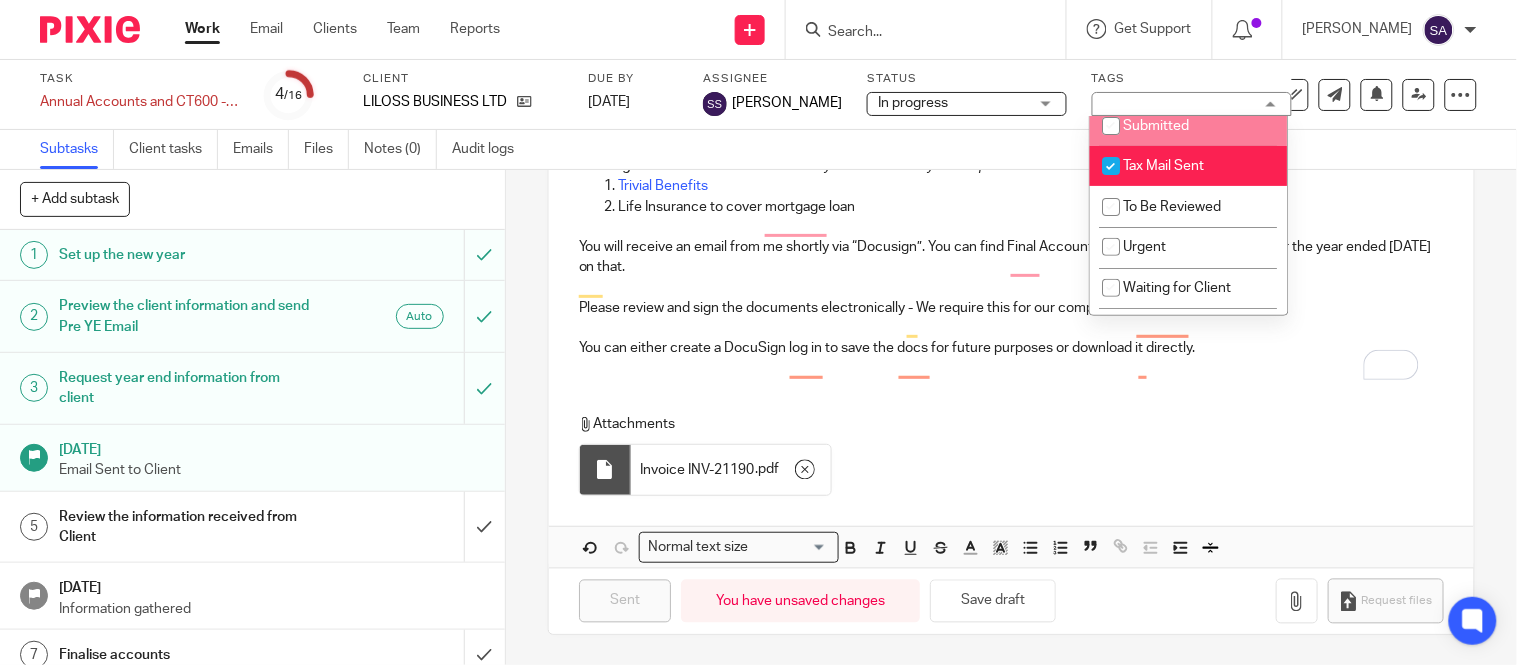 scroll, scrollTop: 210, scrollLeft: 0, axis: vertical 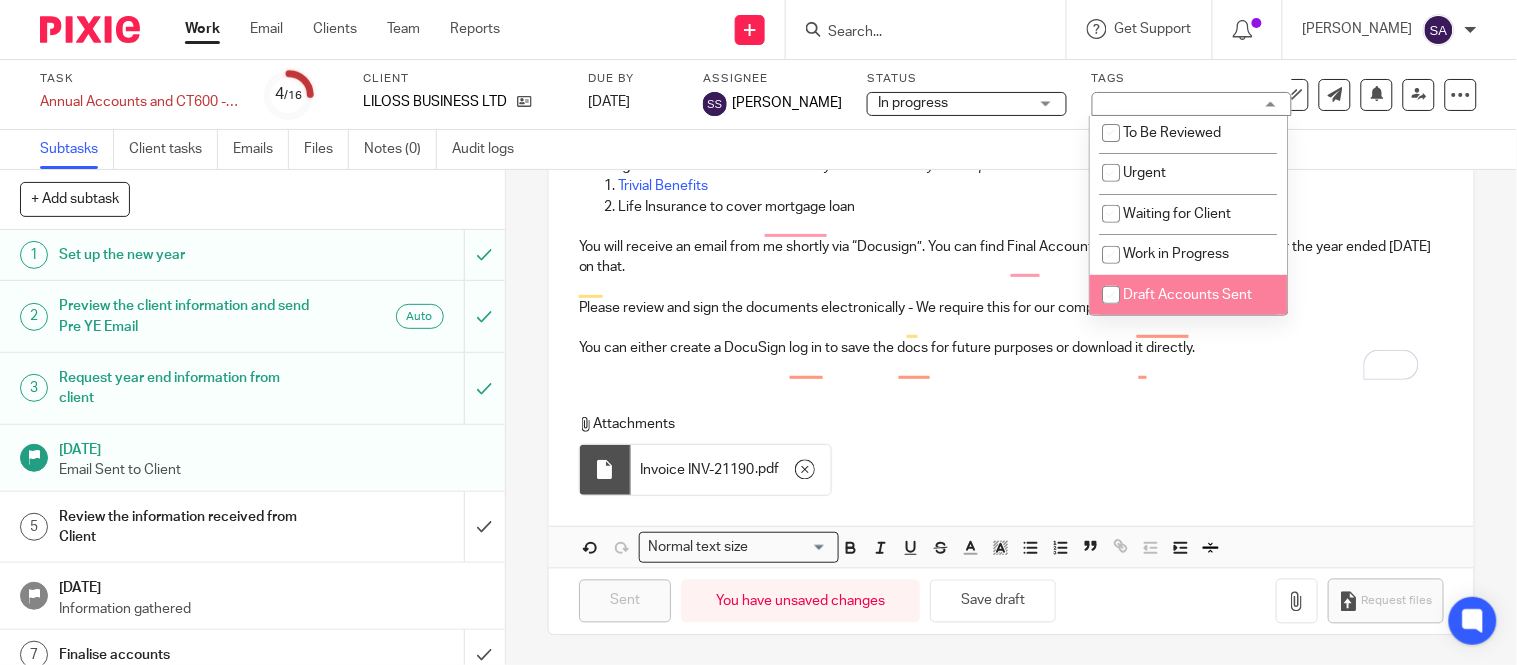 click on "Attachments" at bounding box center [1003, 424] 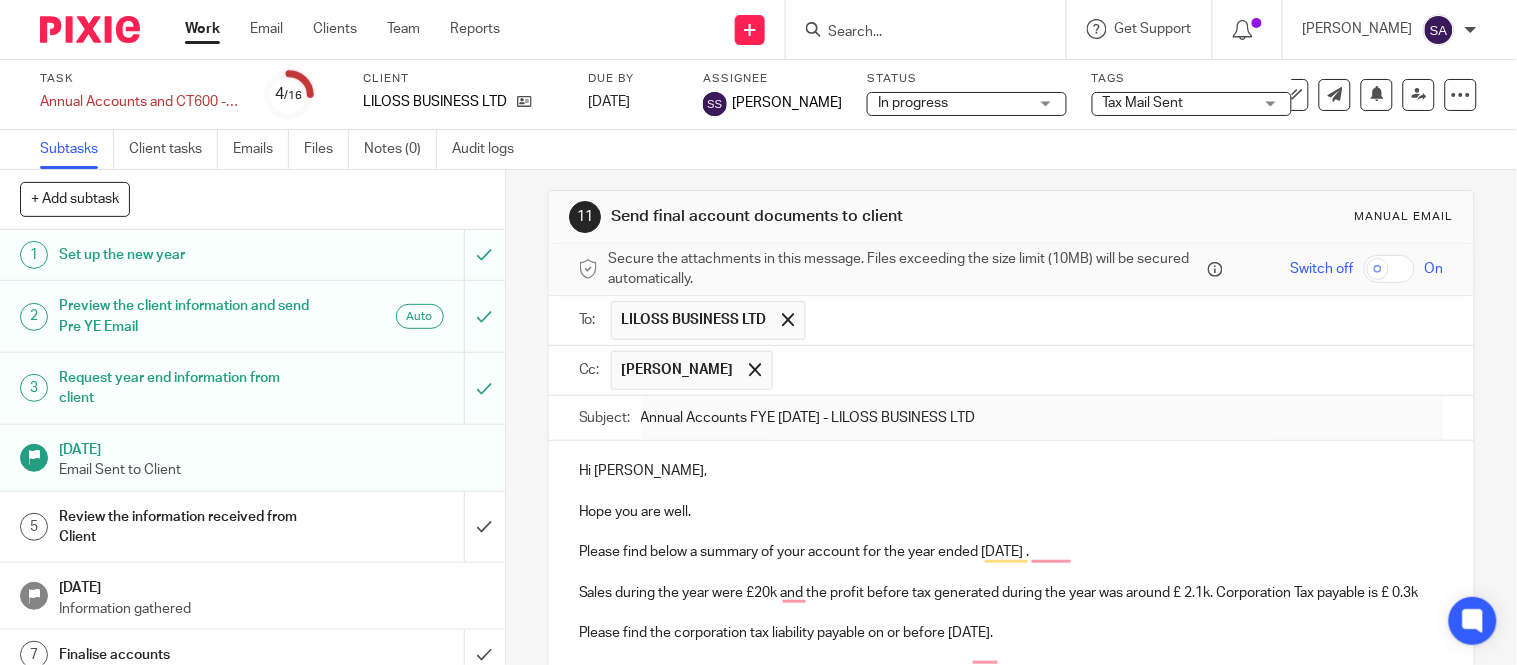 scroll, scrollTop: 0, scrollLeft: 0, axis: both 